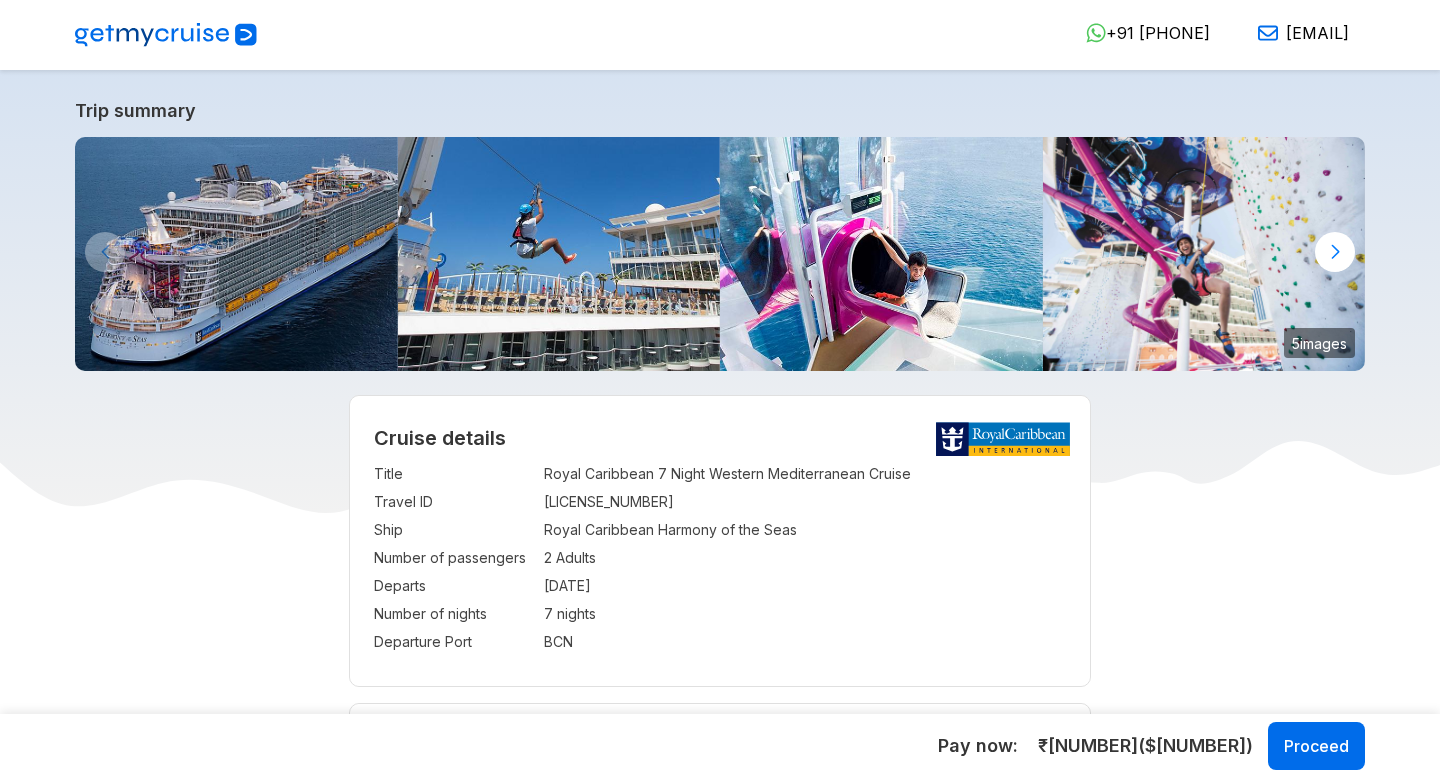 select on "**" 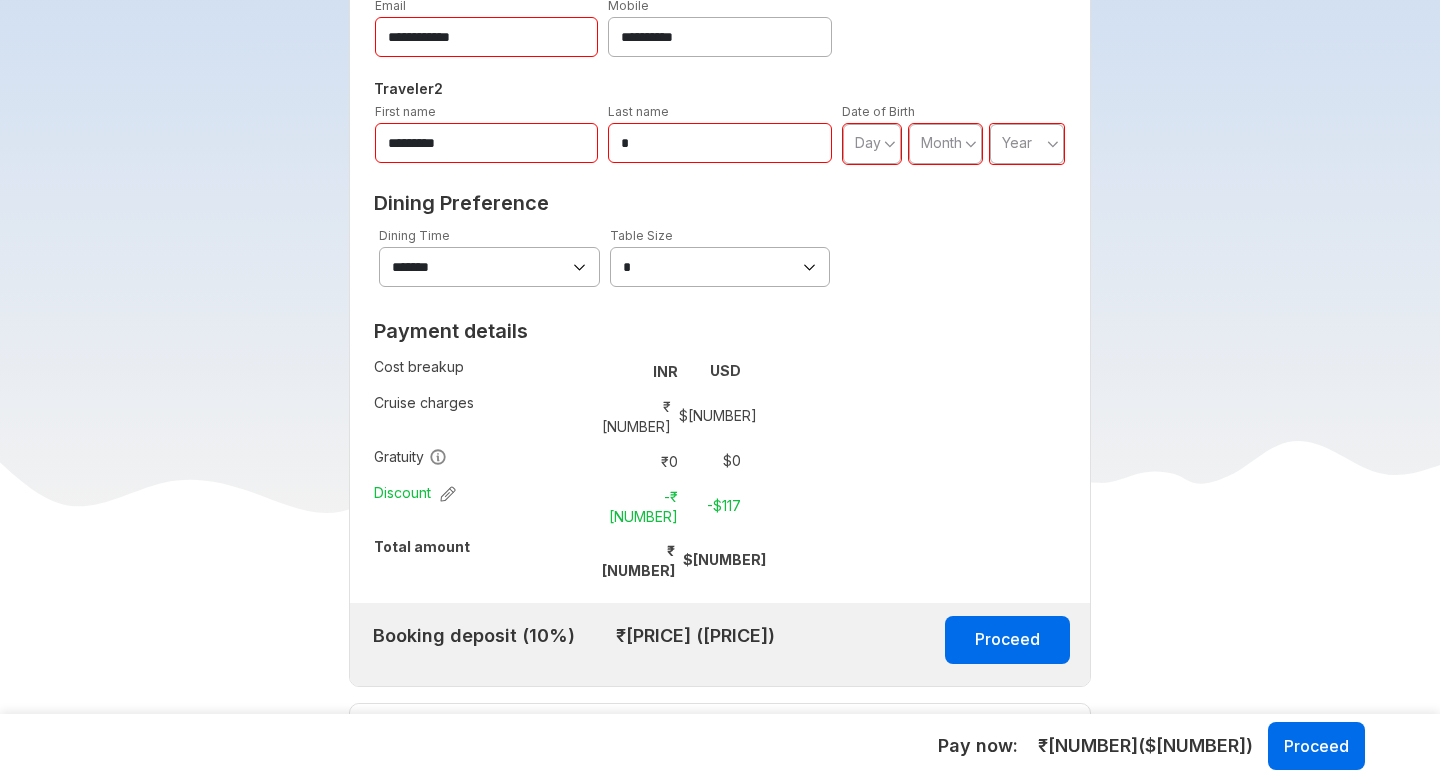 scroll, scrollTop: 1039, scrollLeft: 0, axis: vertical 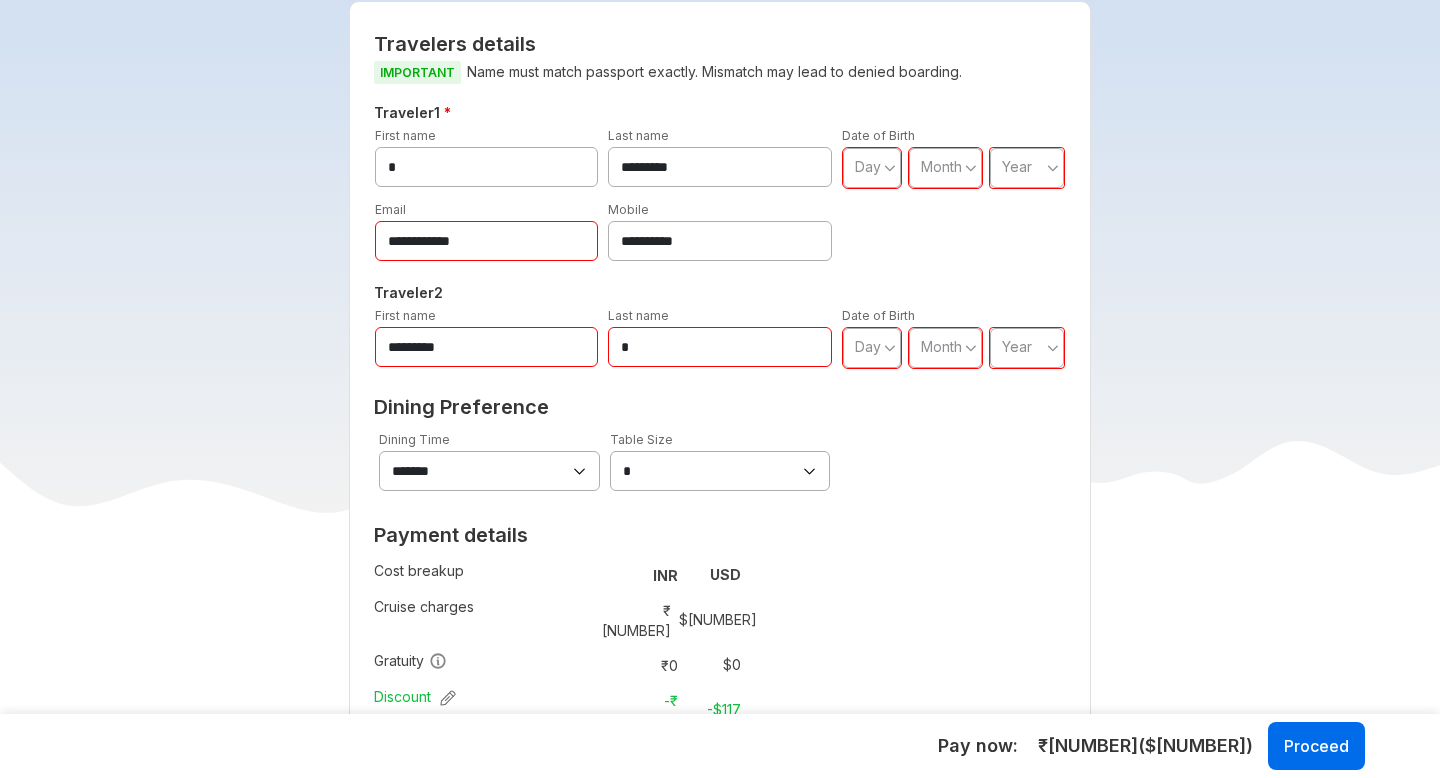 click on "*********" at bounding box center [720, 167] 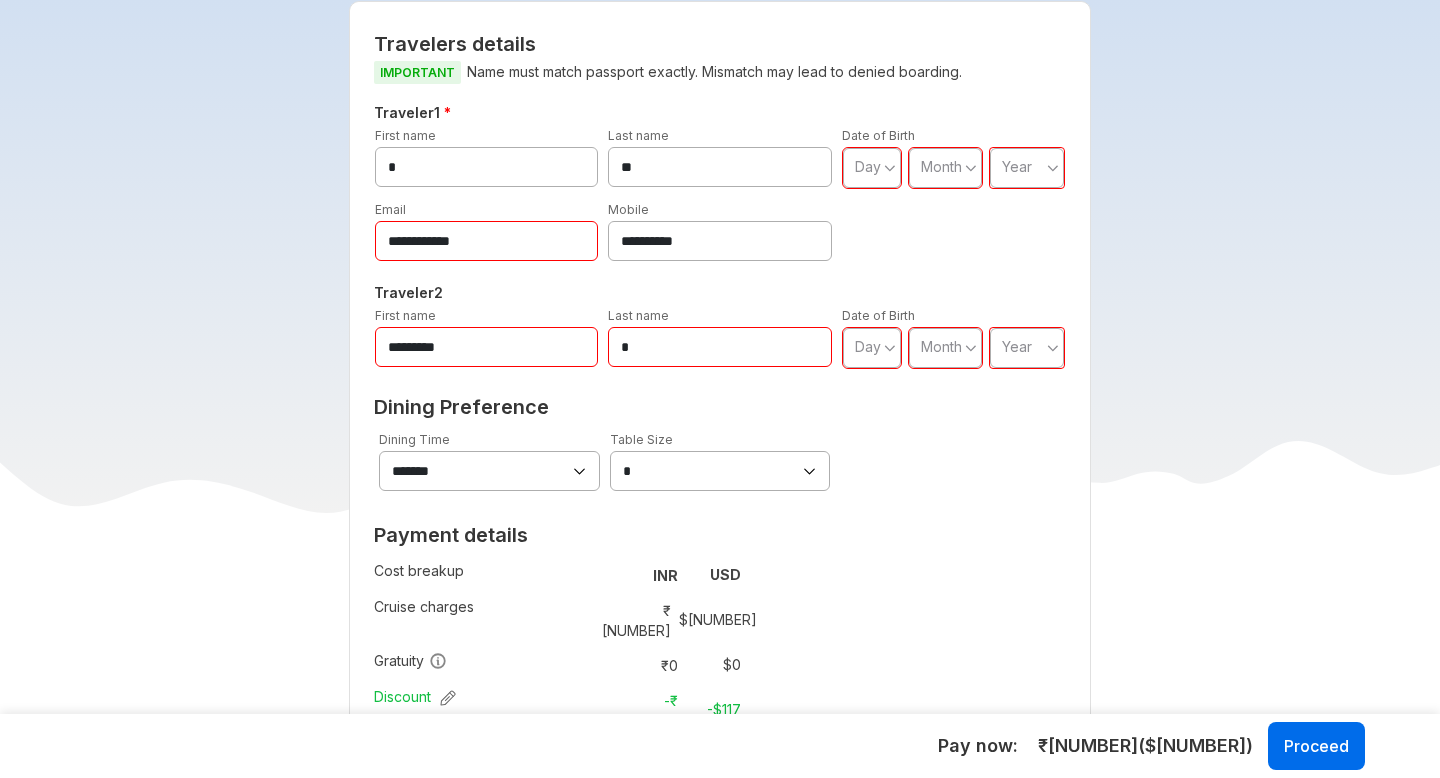 type on "**********" 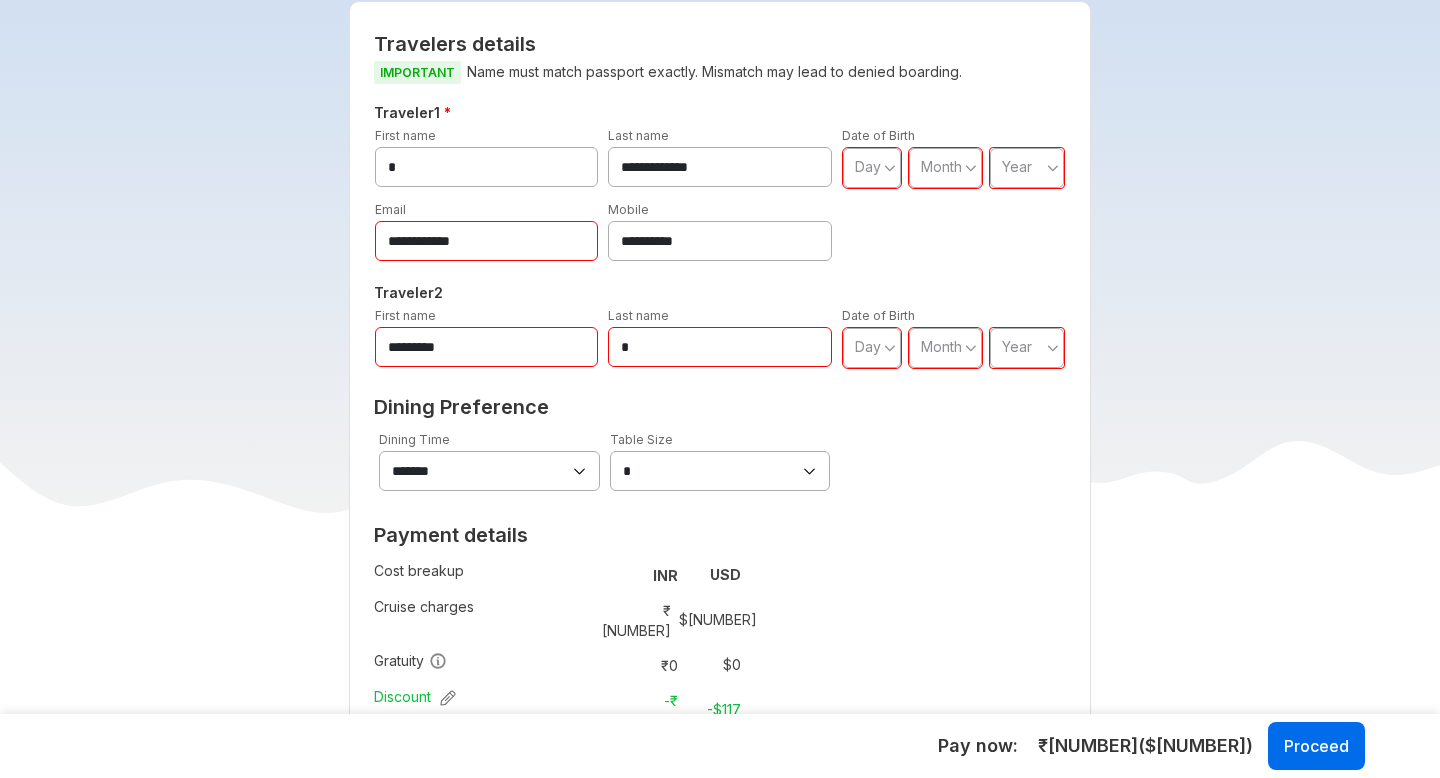 type on "*****" 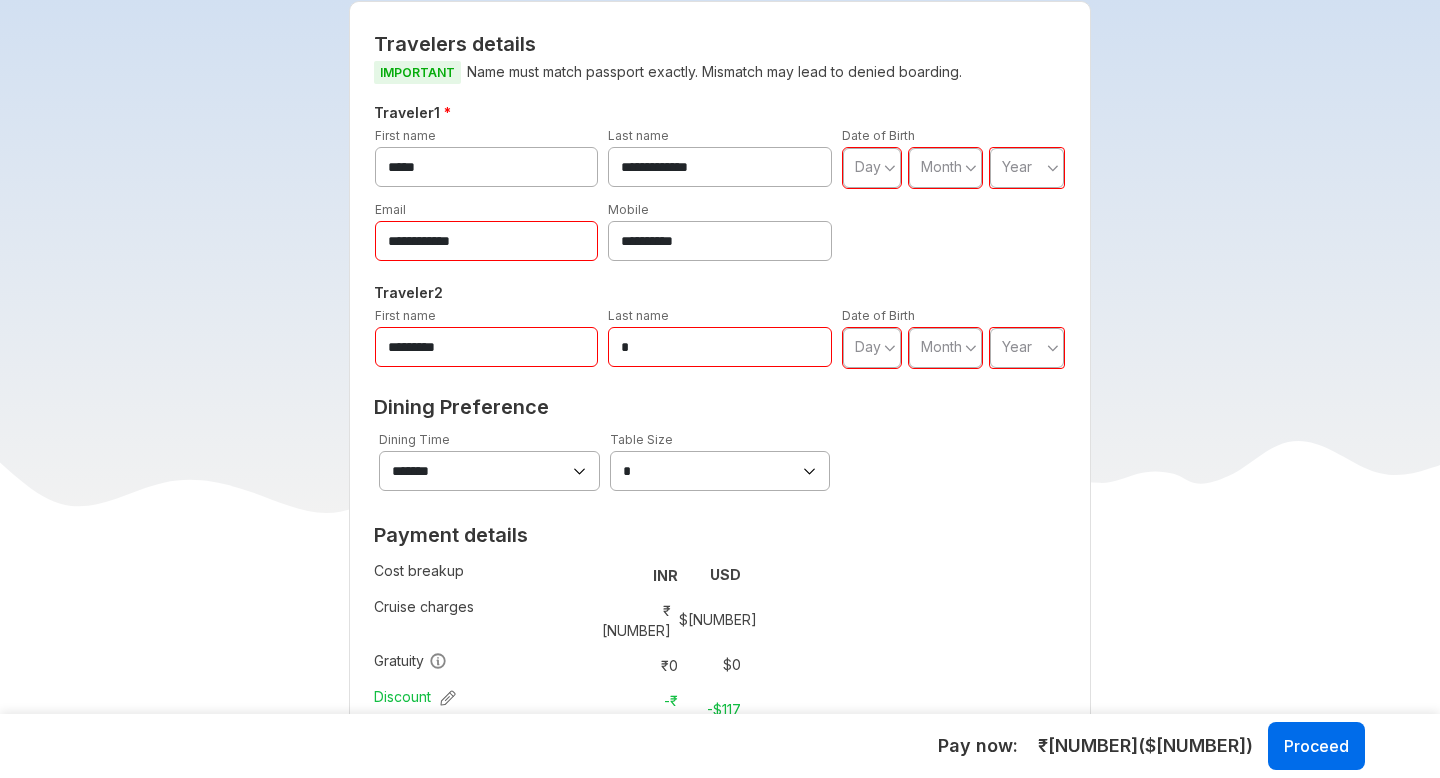 type on "**********" 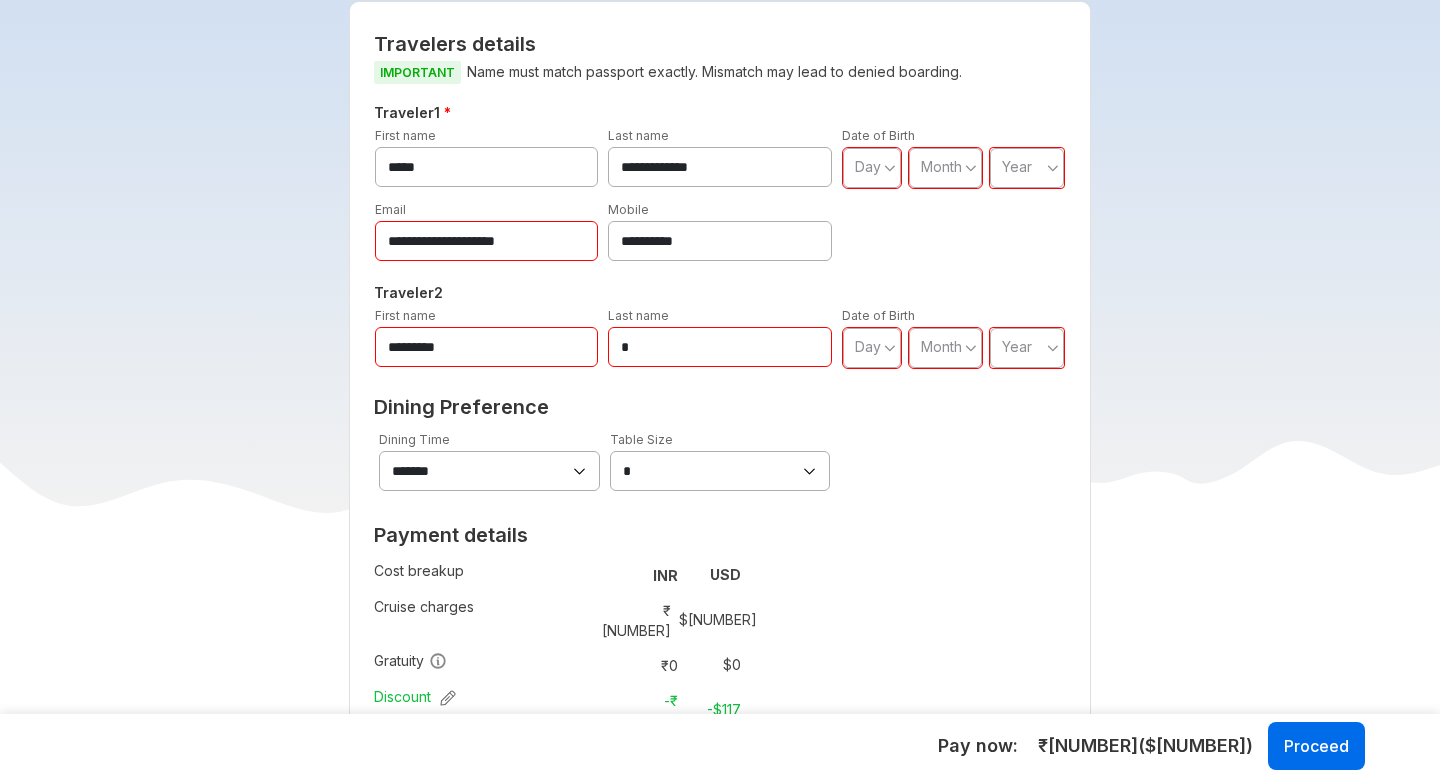 type on "**********" 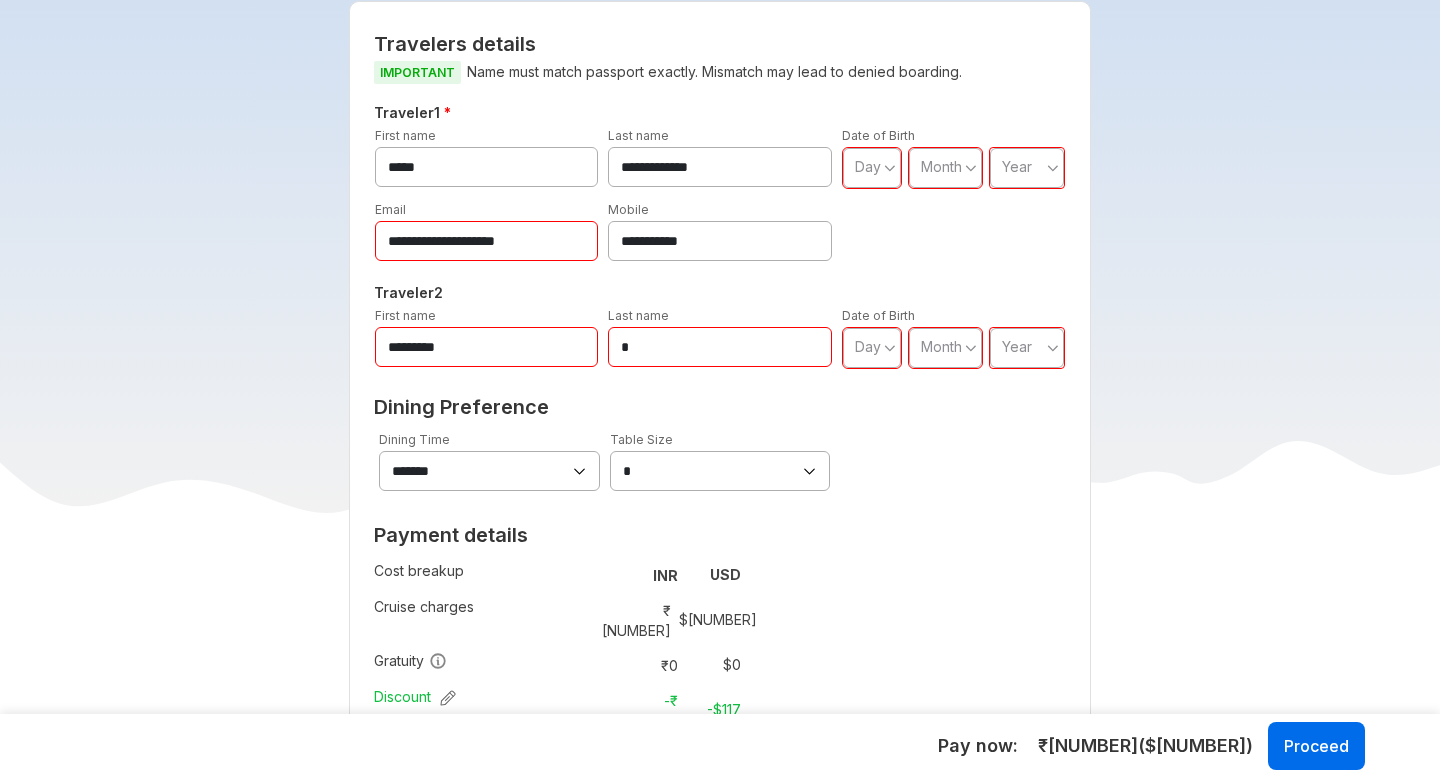 click on "**********" at bounding box center [487, 241] 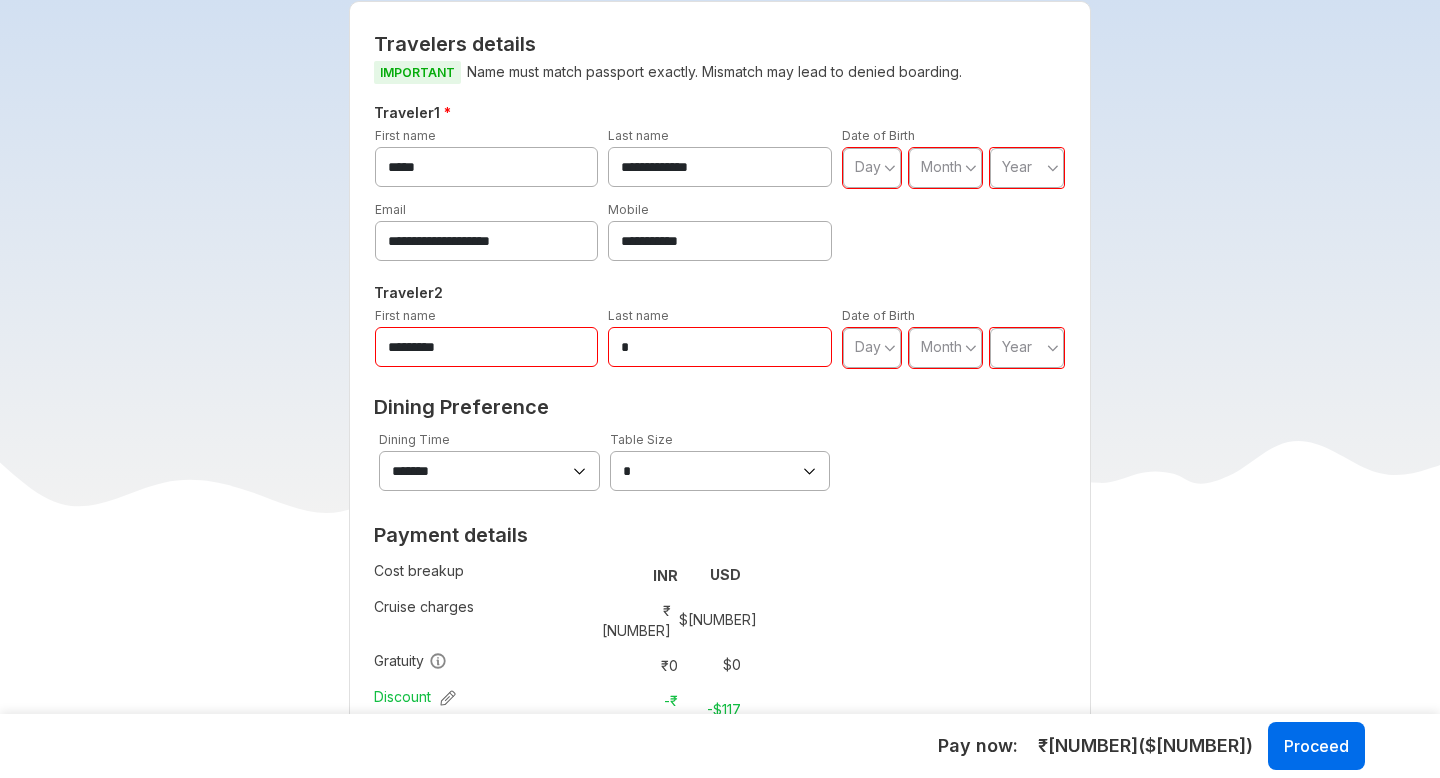 type on "**********" 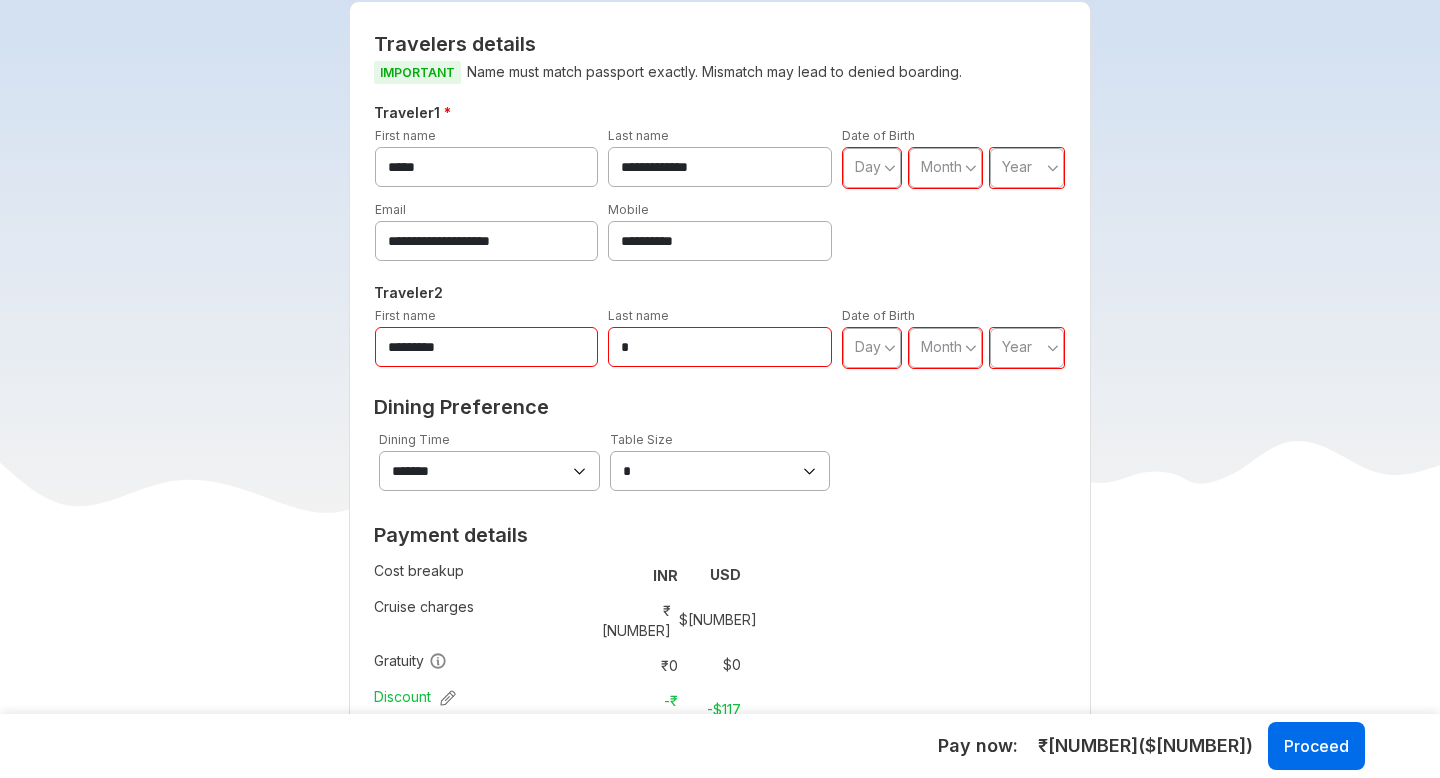 type on "**********" 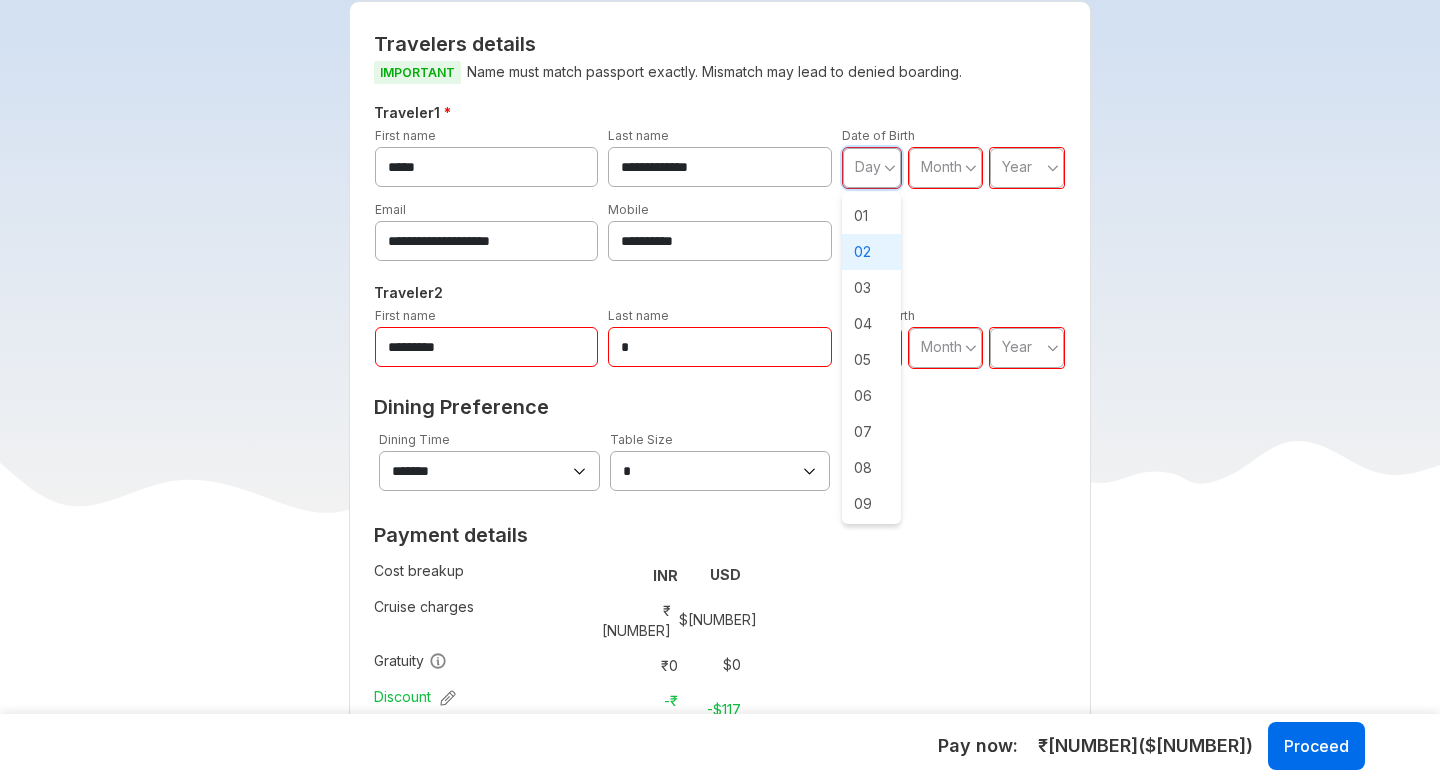 click on "02" at bounding box center [872, 252] 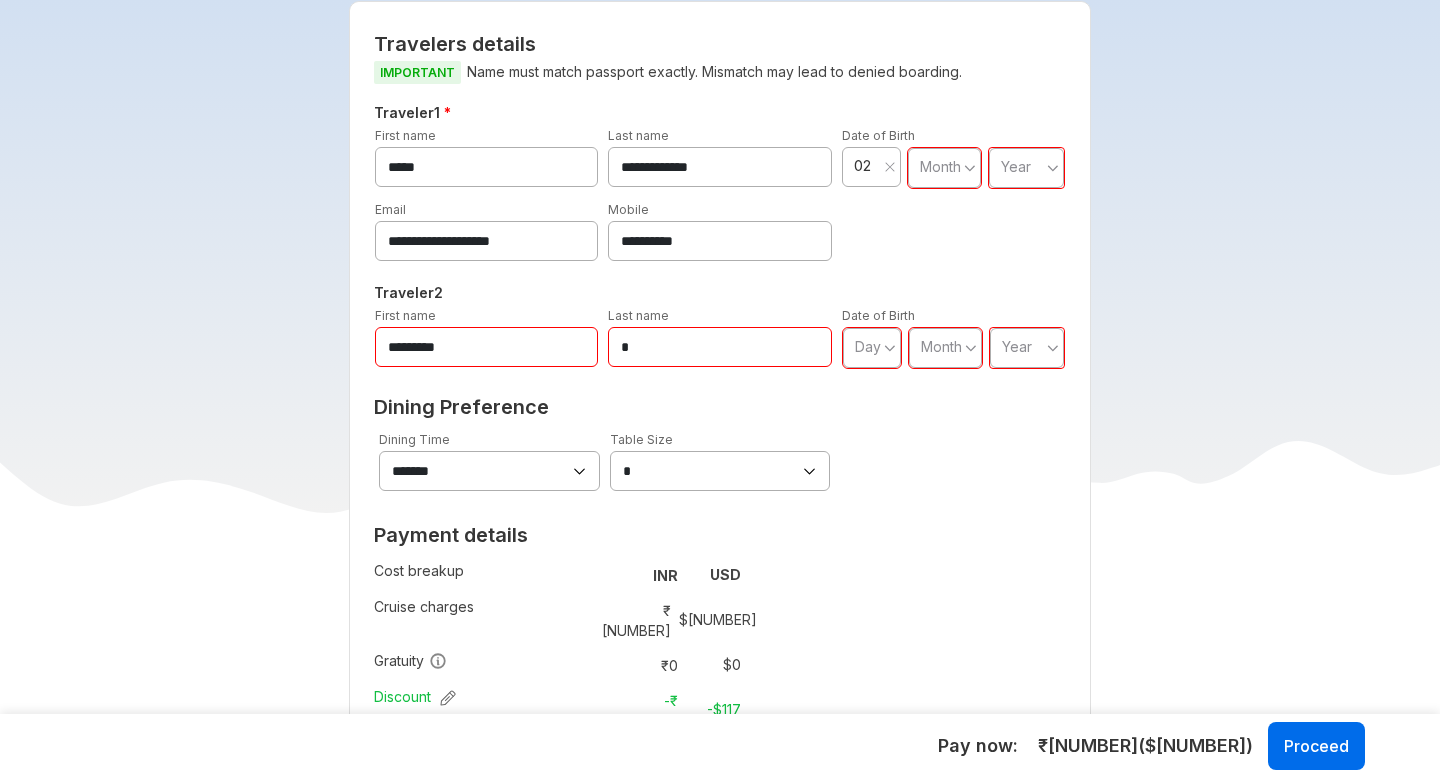 click on "Month" at bounding box center (940, 166) 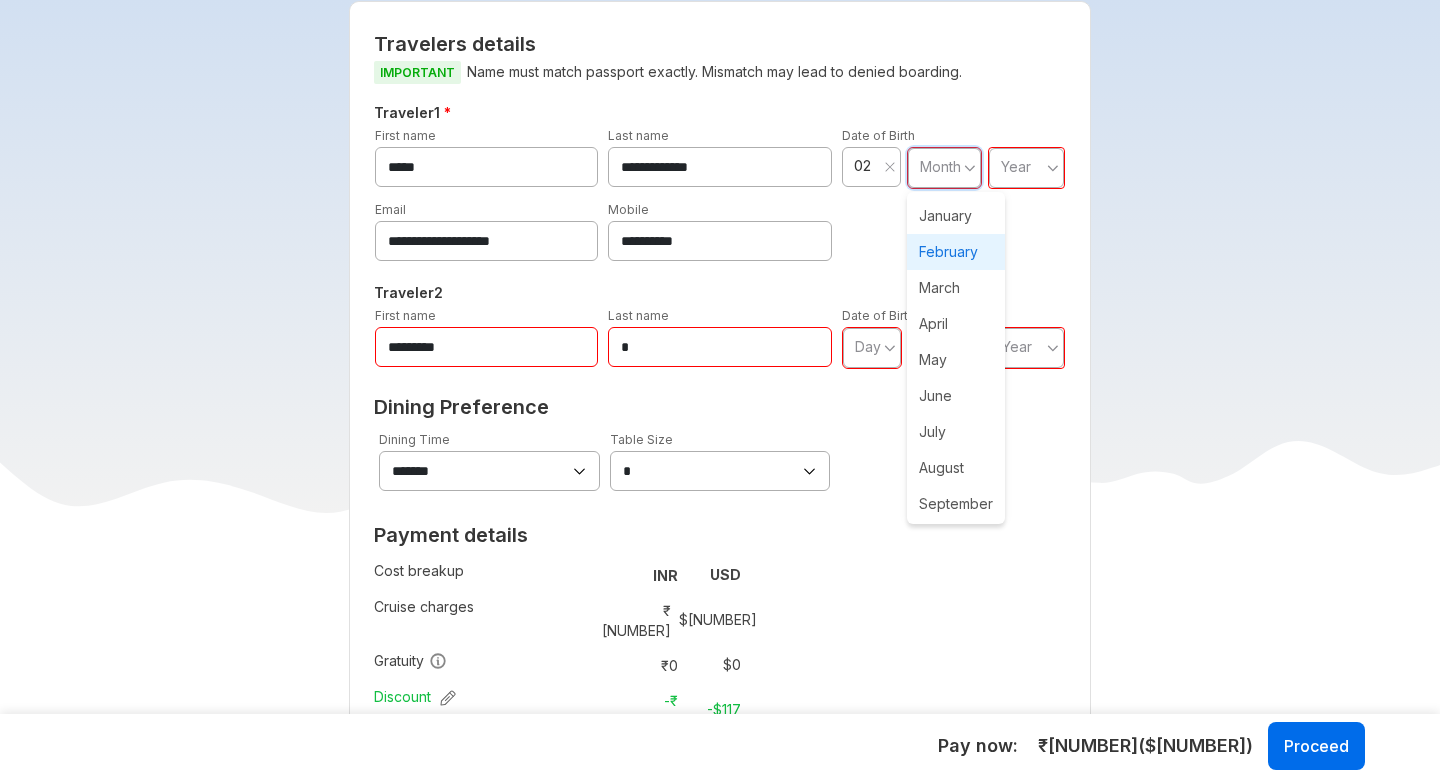 click on "February" at bounding box center [956, 252] 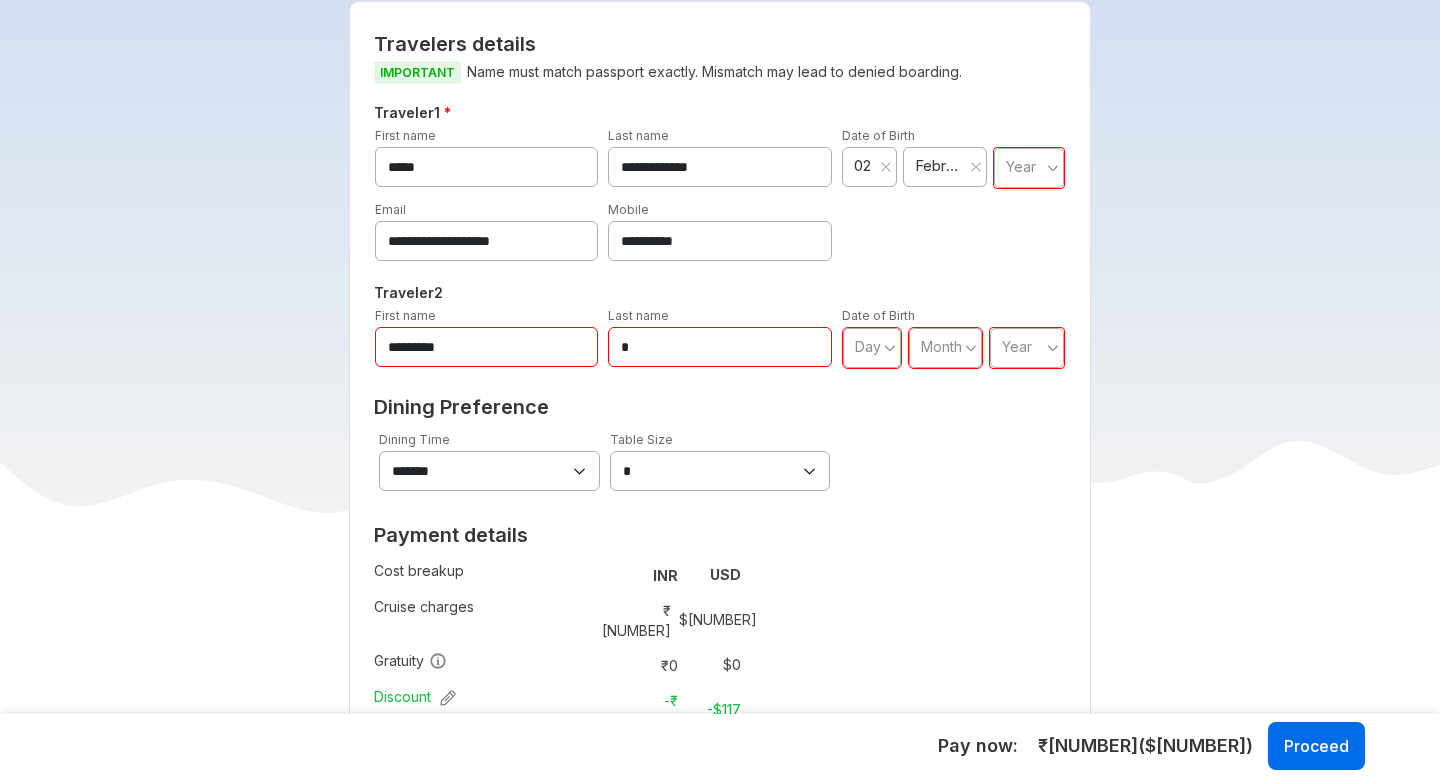 click on "Year" at bounding box center [1029, 168] 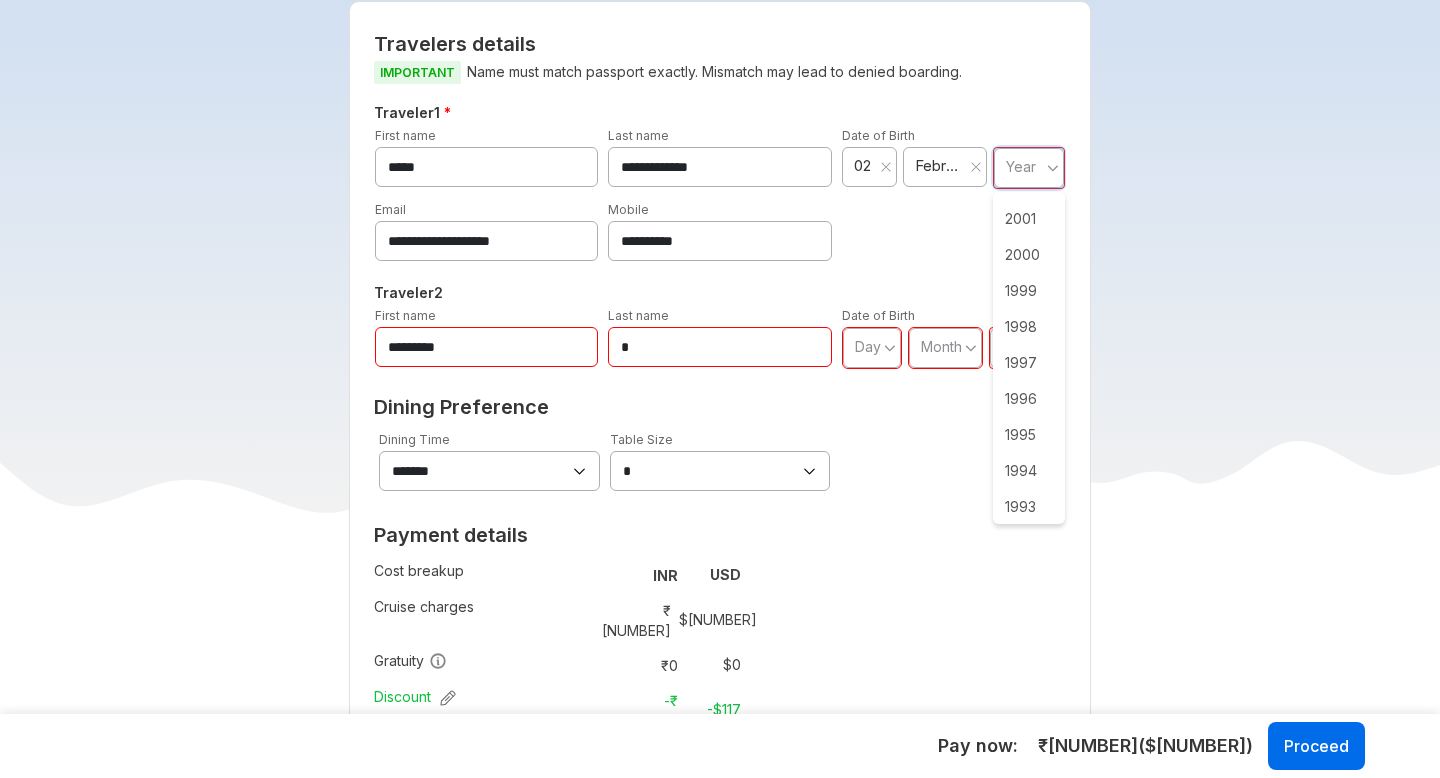 scroll, scrollTop: 938, scrollLeft: 0, axis: vertical 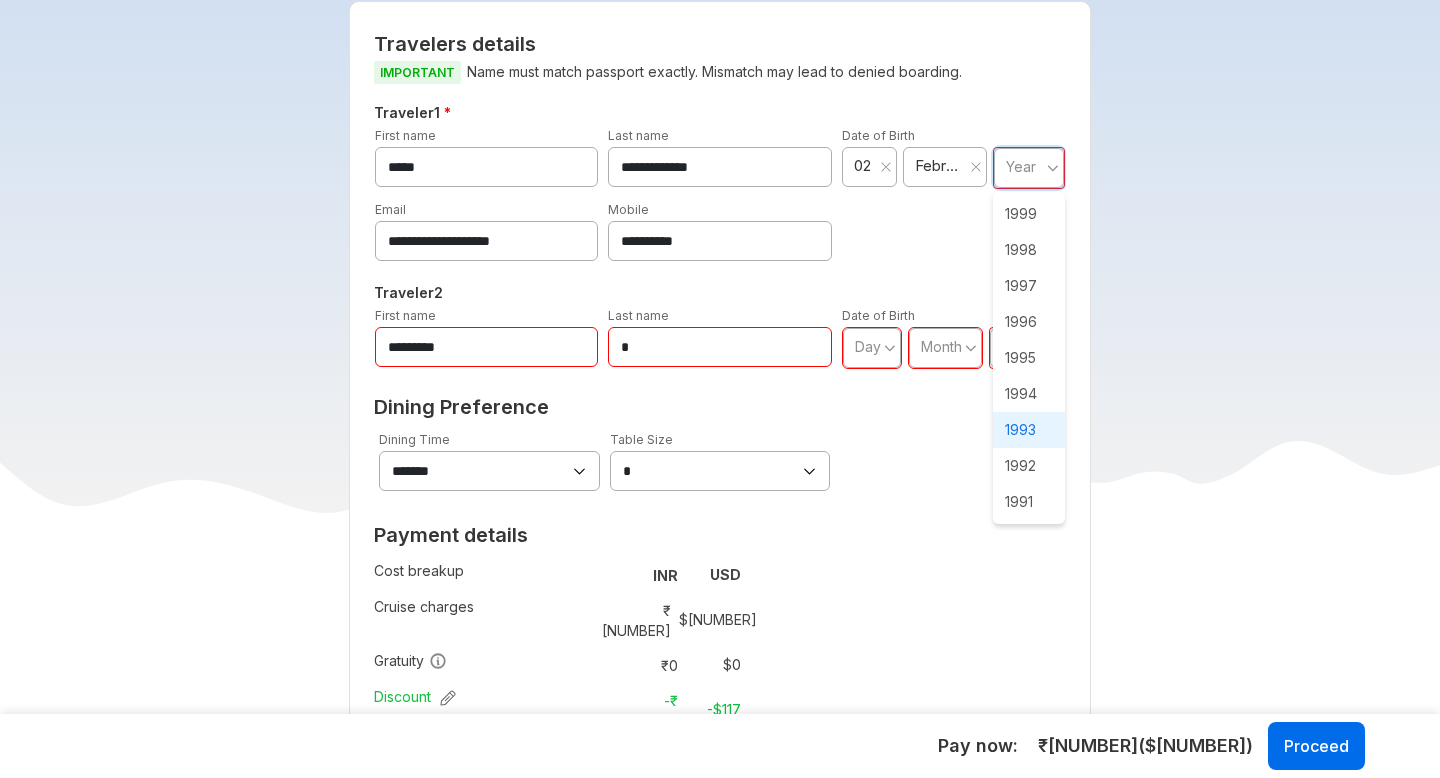 click on "1993" at bounding box center [1029, 430] 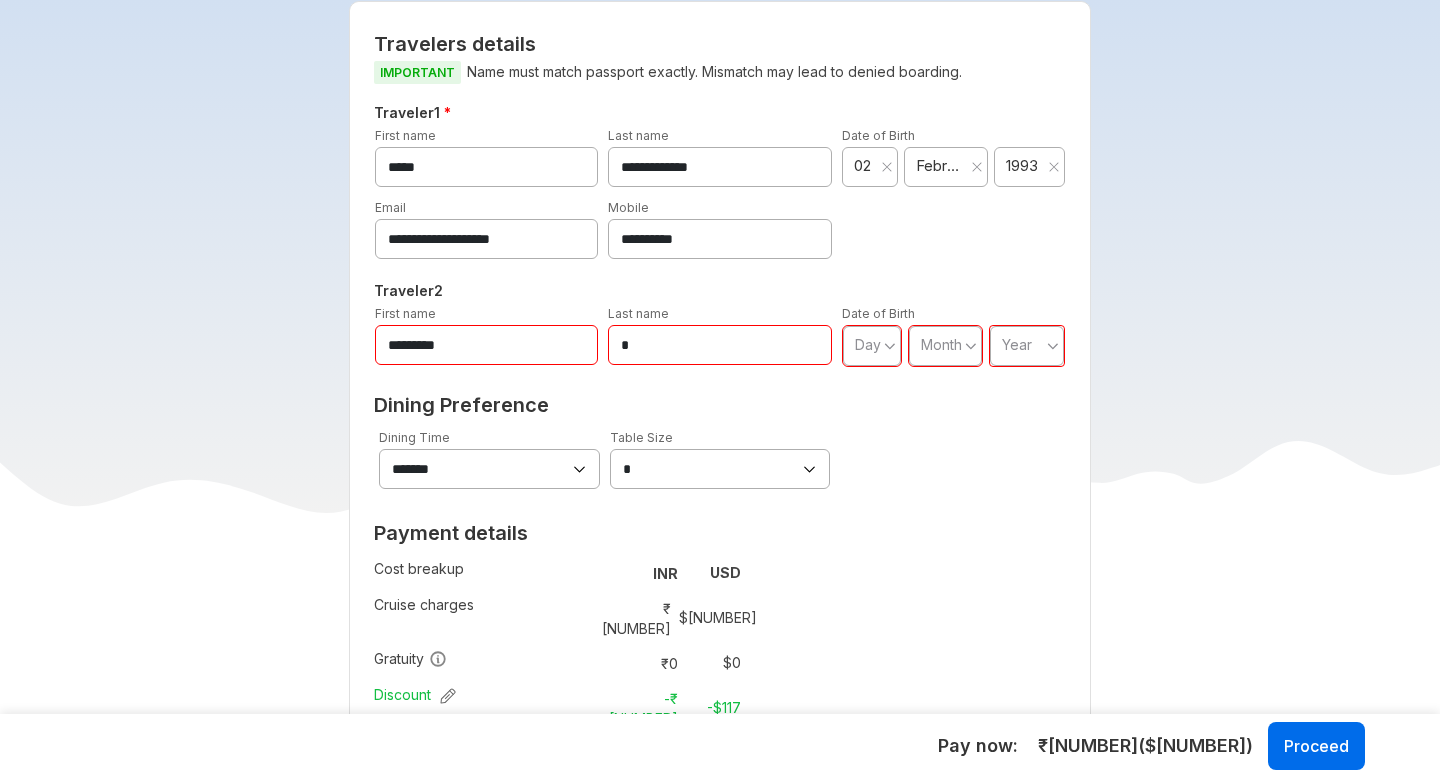 click on "*********" at bounding box center [487, 345] 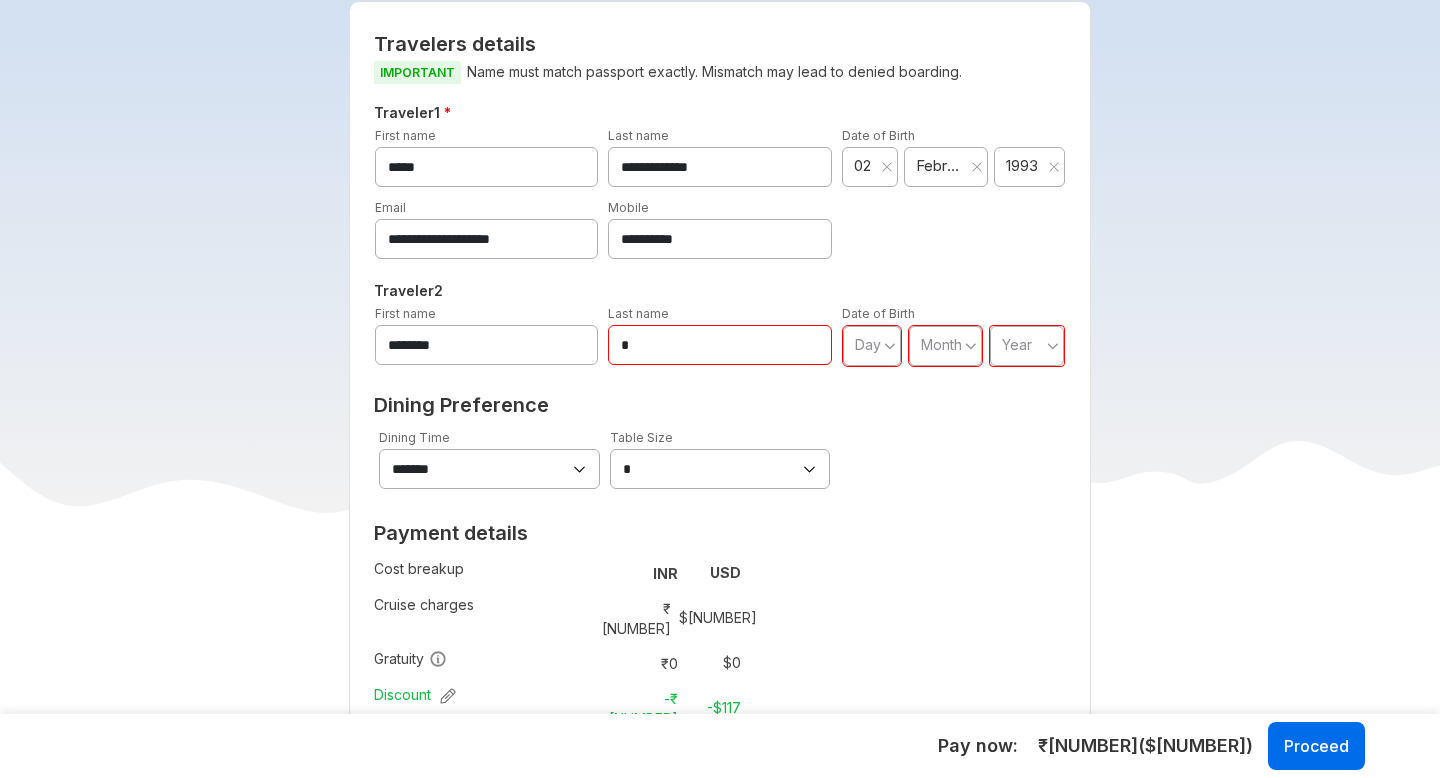 type on "********" 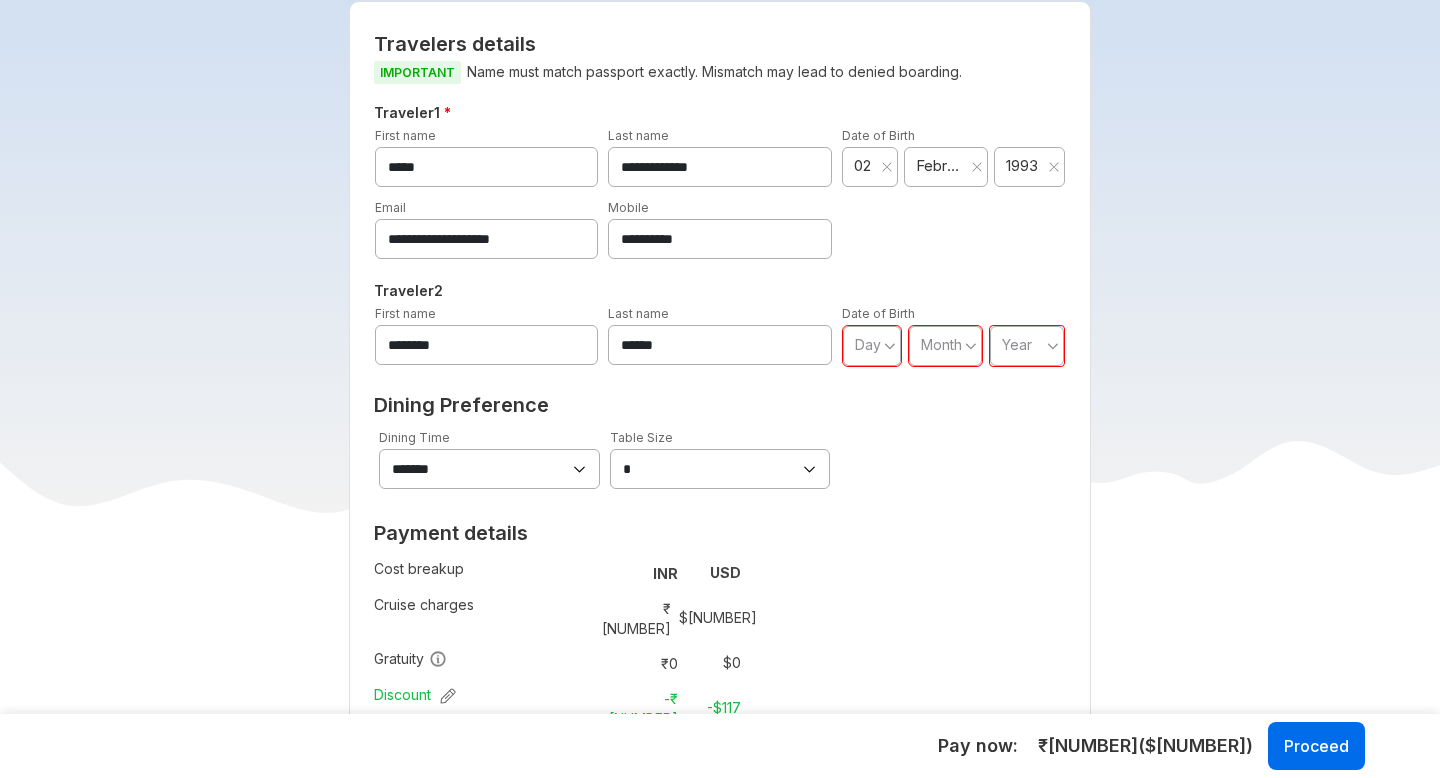 type on "******" 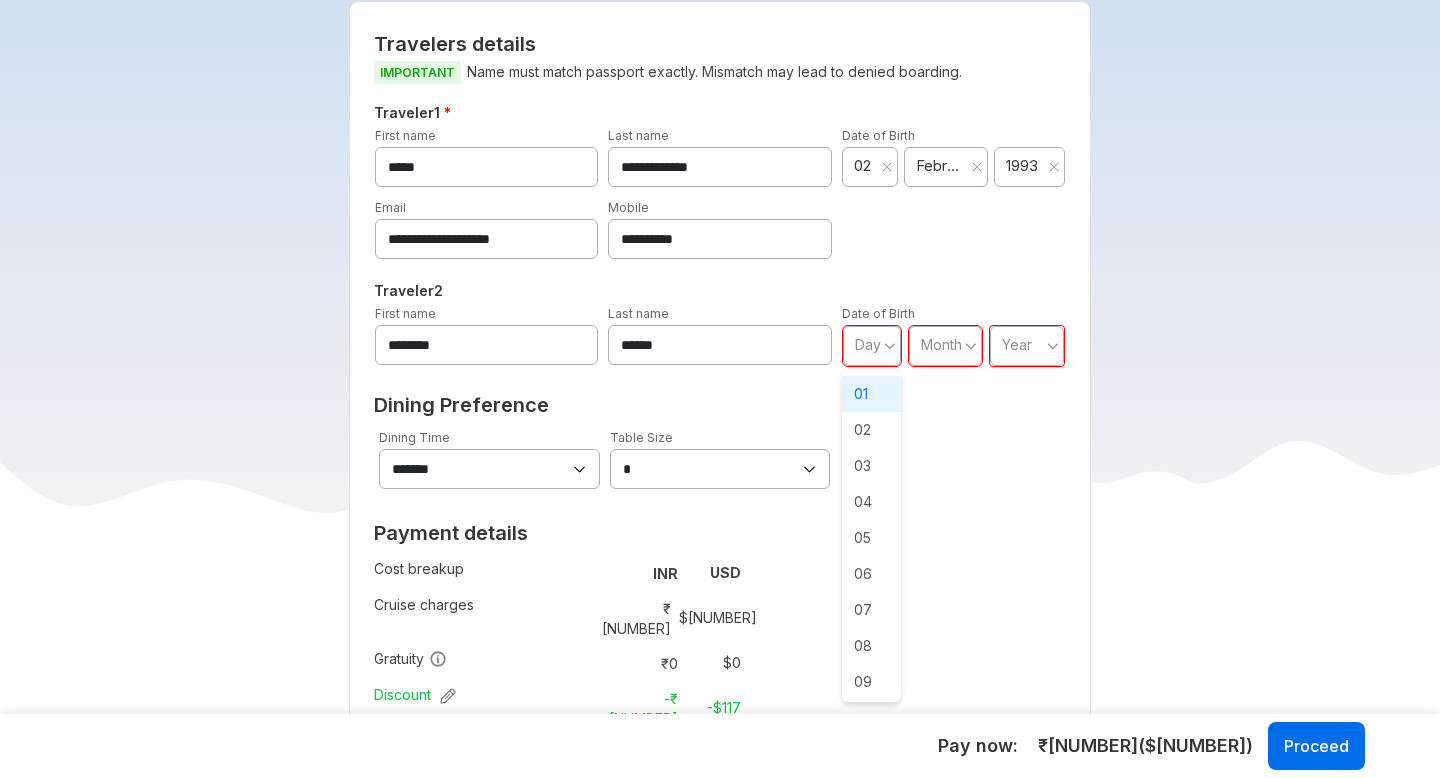 click on "01" at bounding box center [872, 394] 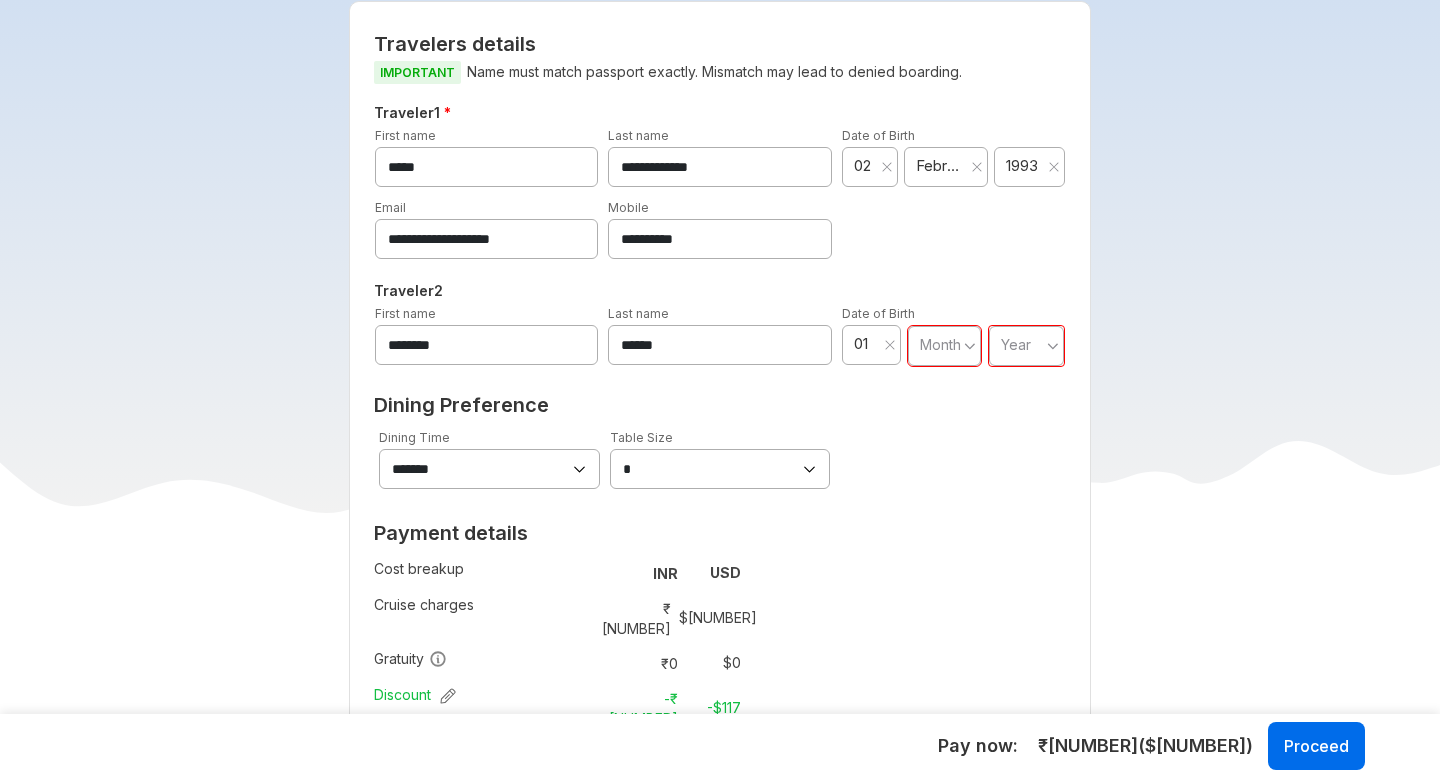 click on "Month" at bounding box center (944, 346) 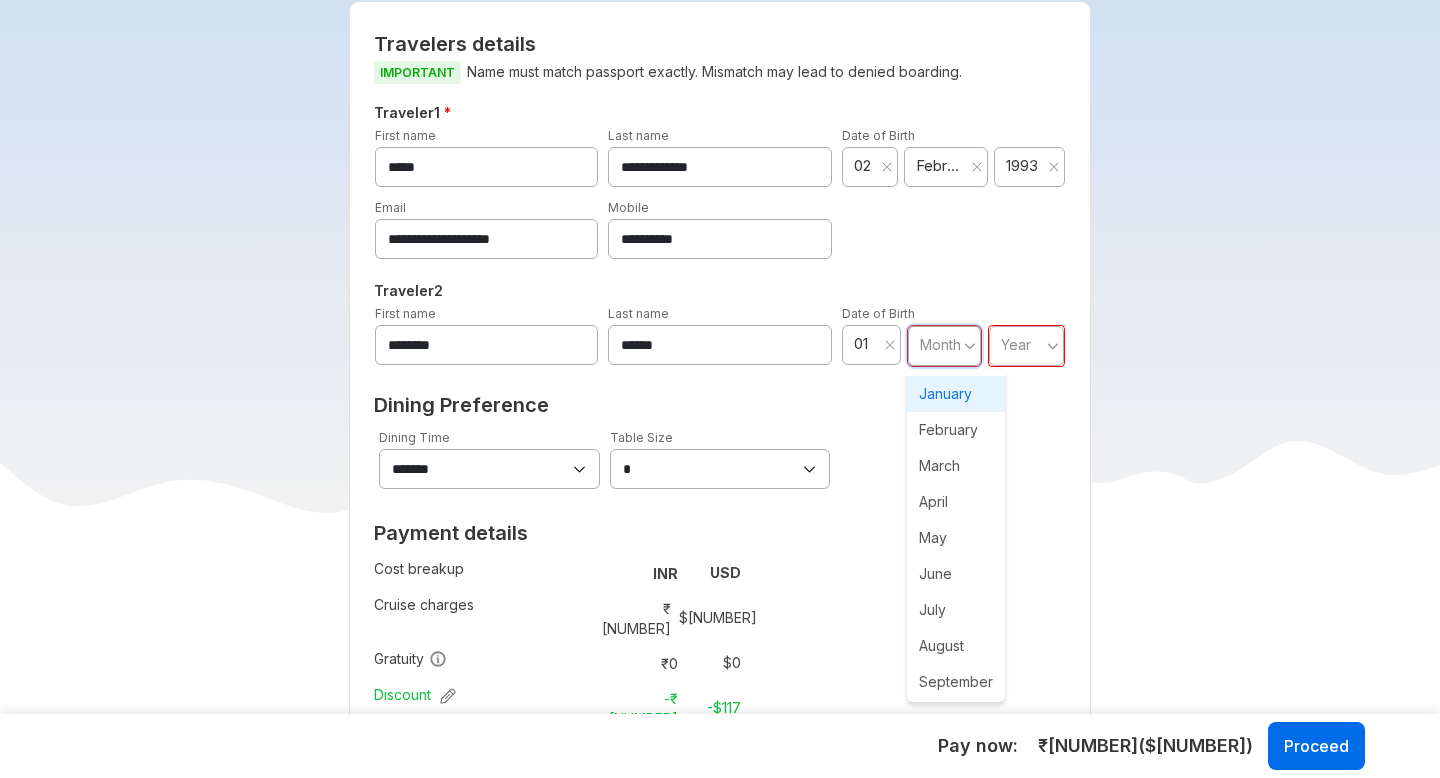 click on "January" at bounding box center (956, 394) 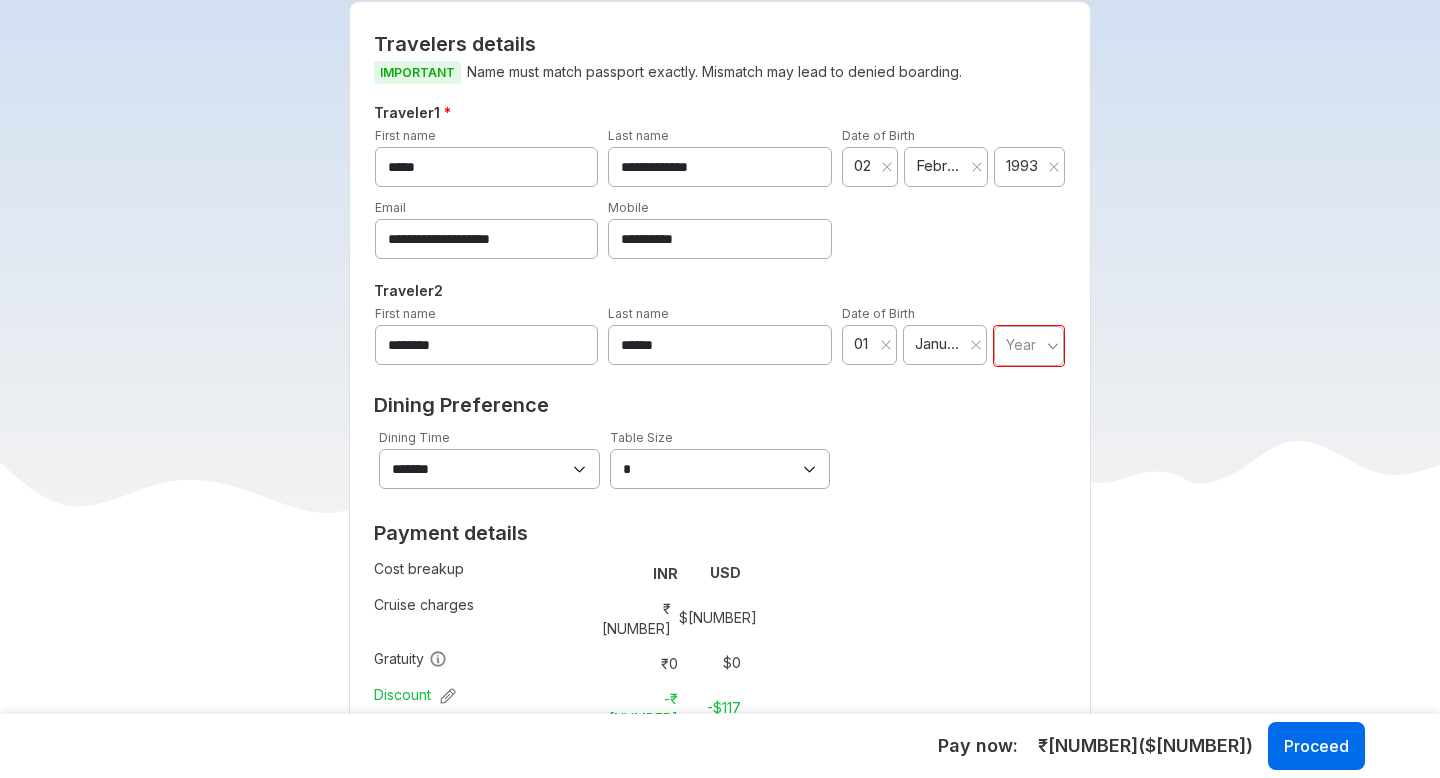 click on "Year" at bounding box center (1021, 344) 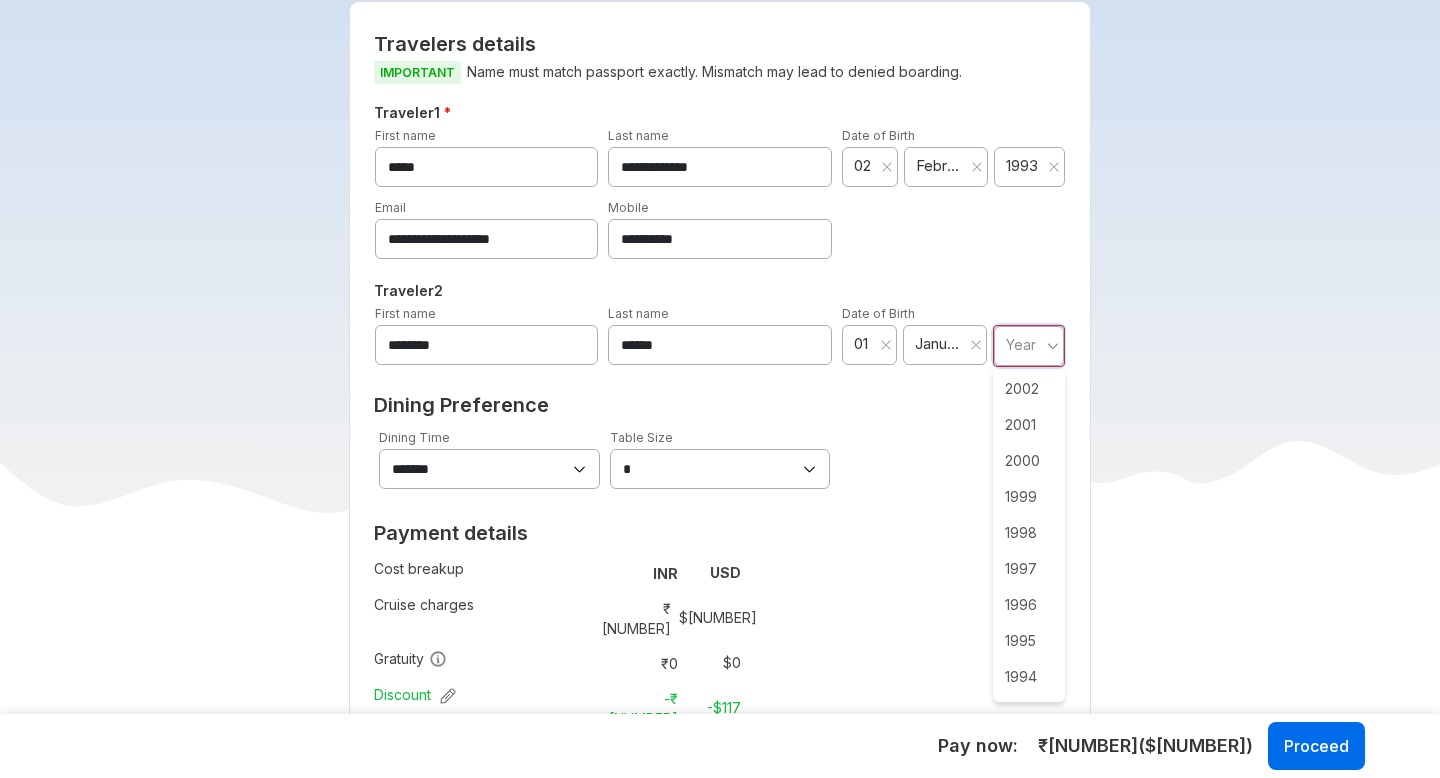 scroll, scrollTop: 1101, scrollLeft: 0, axis: vertical 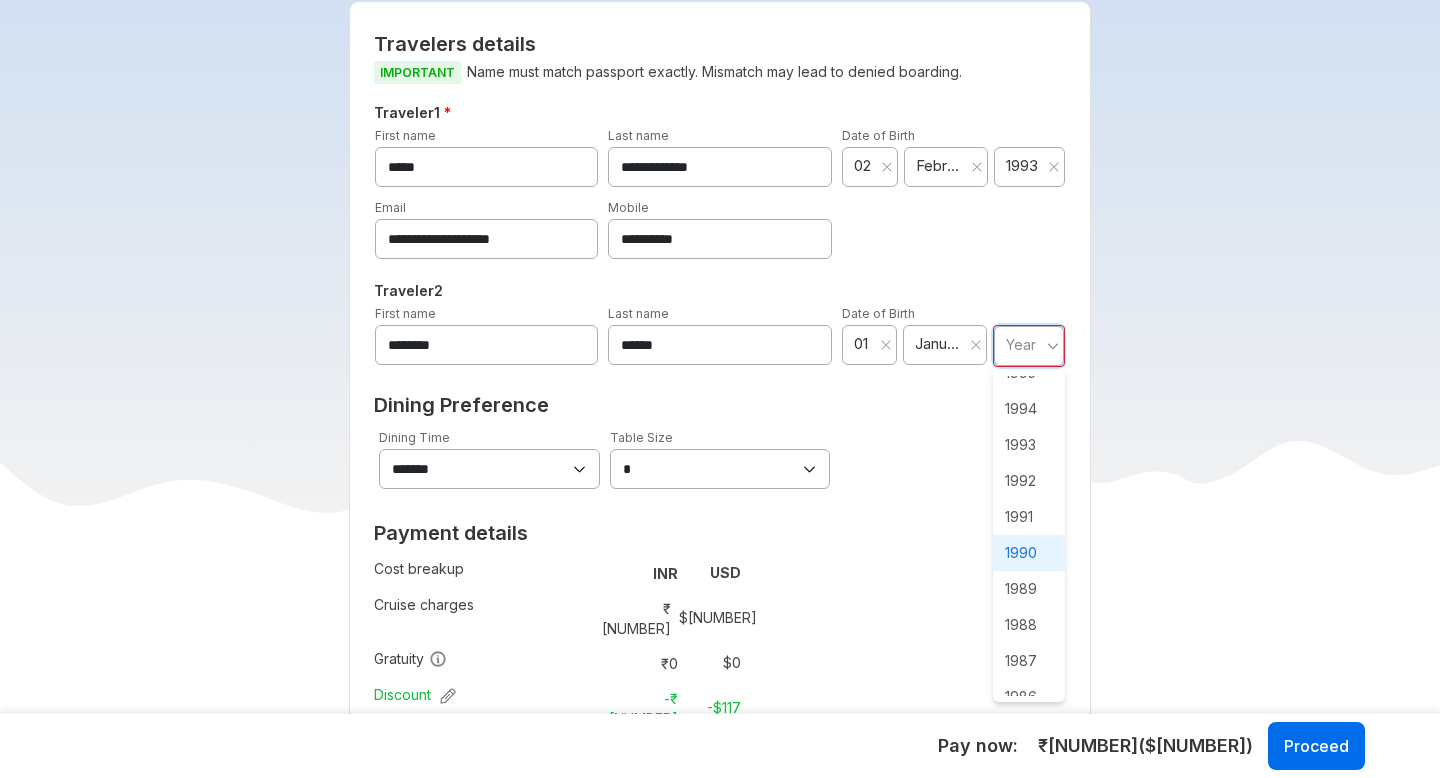 click on "1990" at bounding box center [1029, 553] 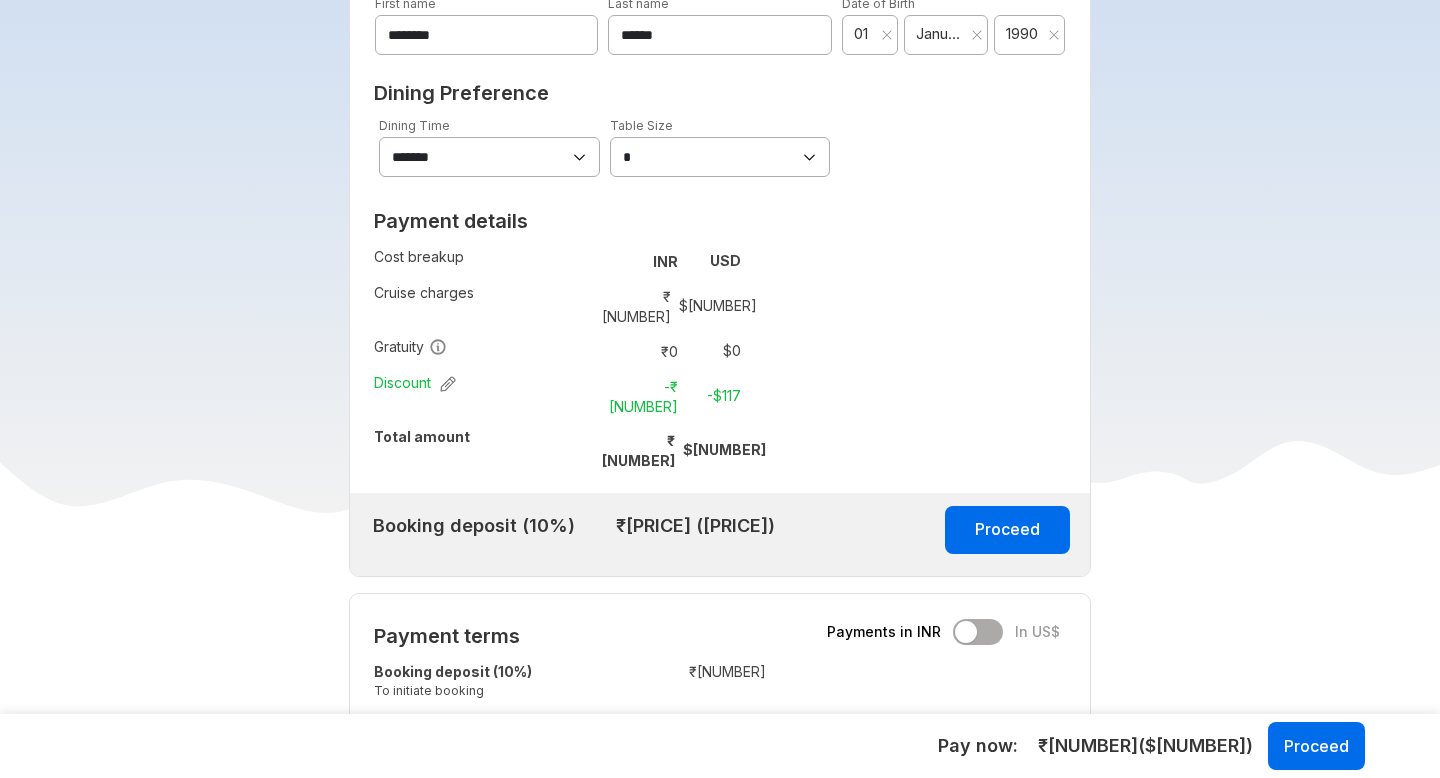 scroll, scrollTop: 1340, scrollLeft: 0, axis: vertical 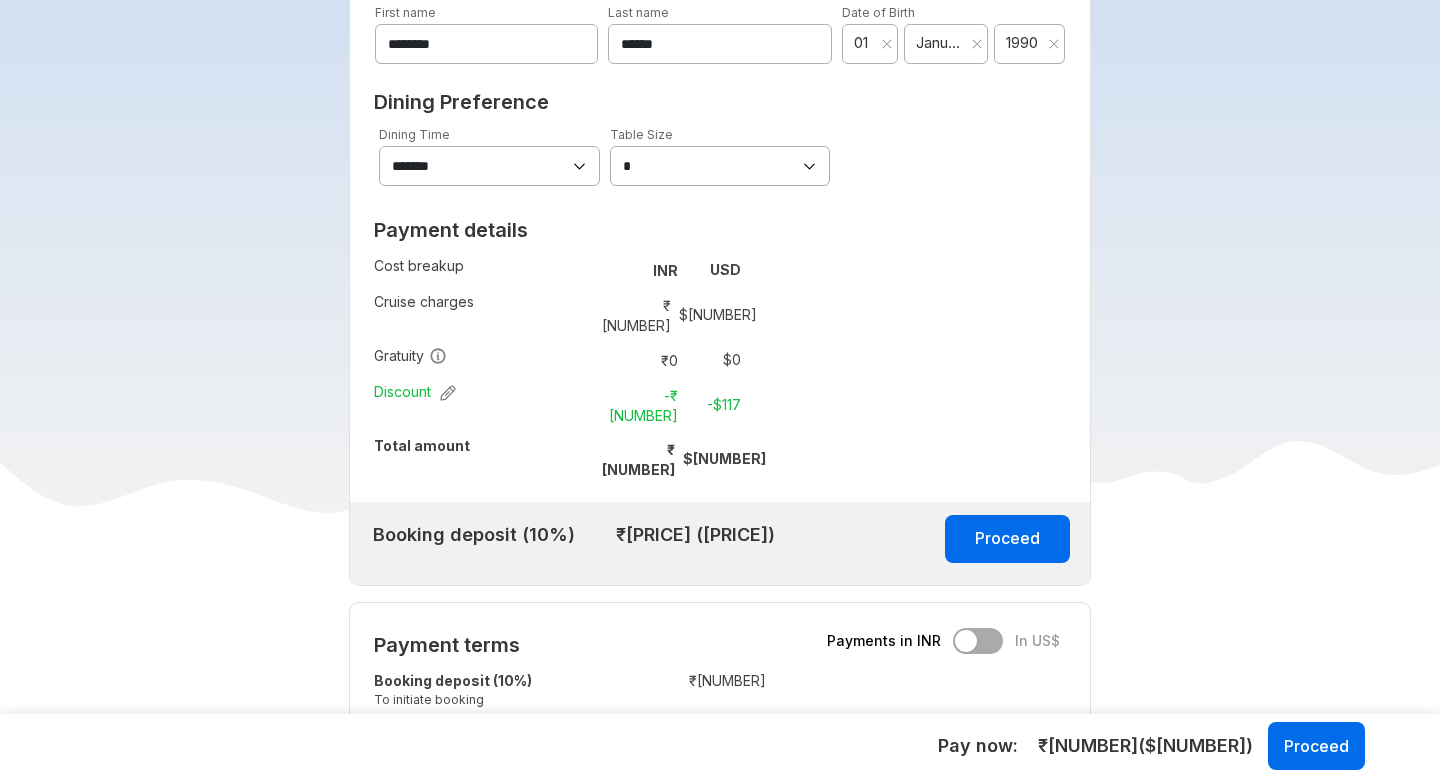 click on "**********" at bounding box center (489, 166) 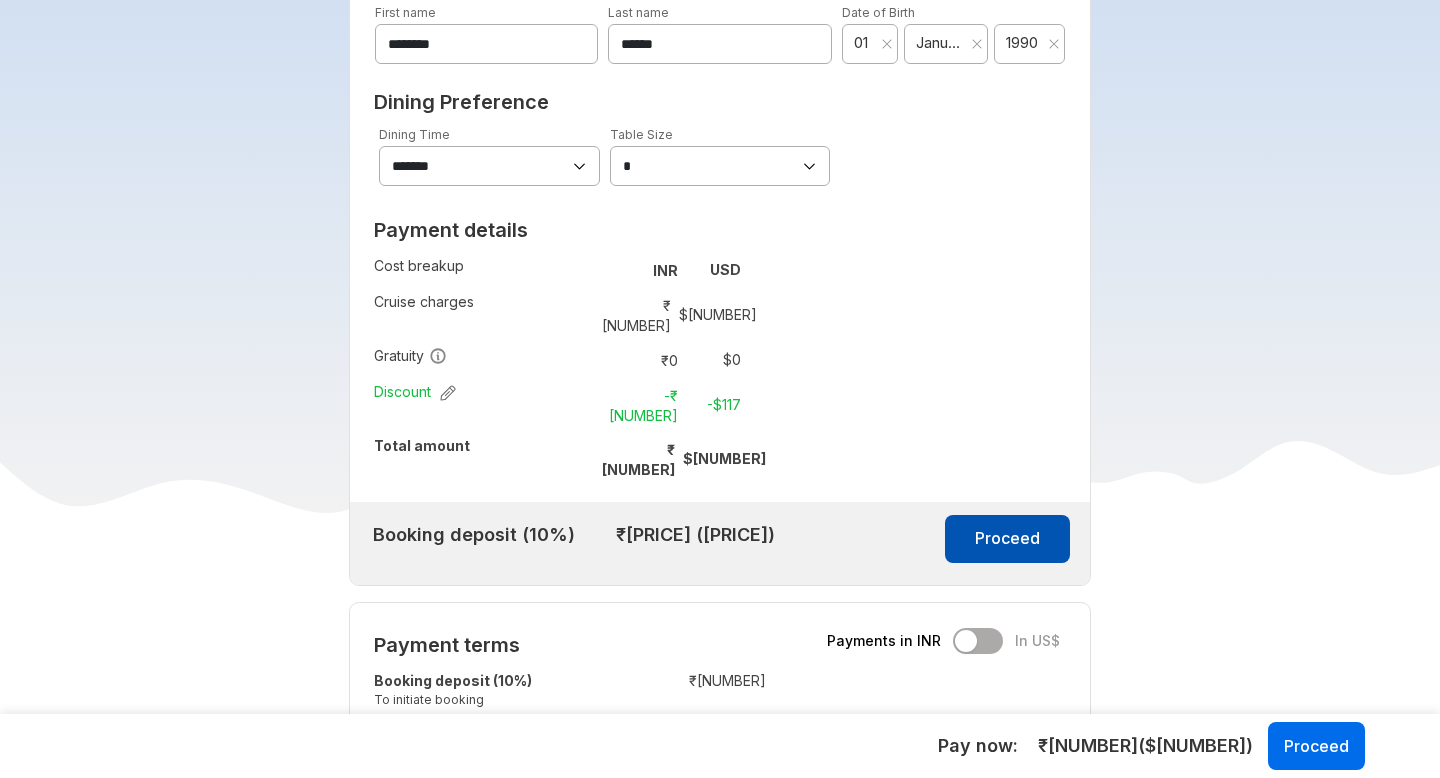 click on "Proceed" at bounding box center (1007, 539) 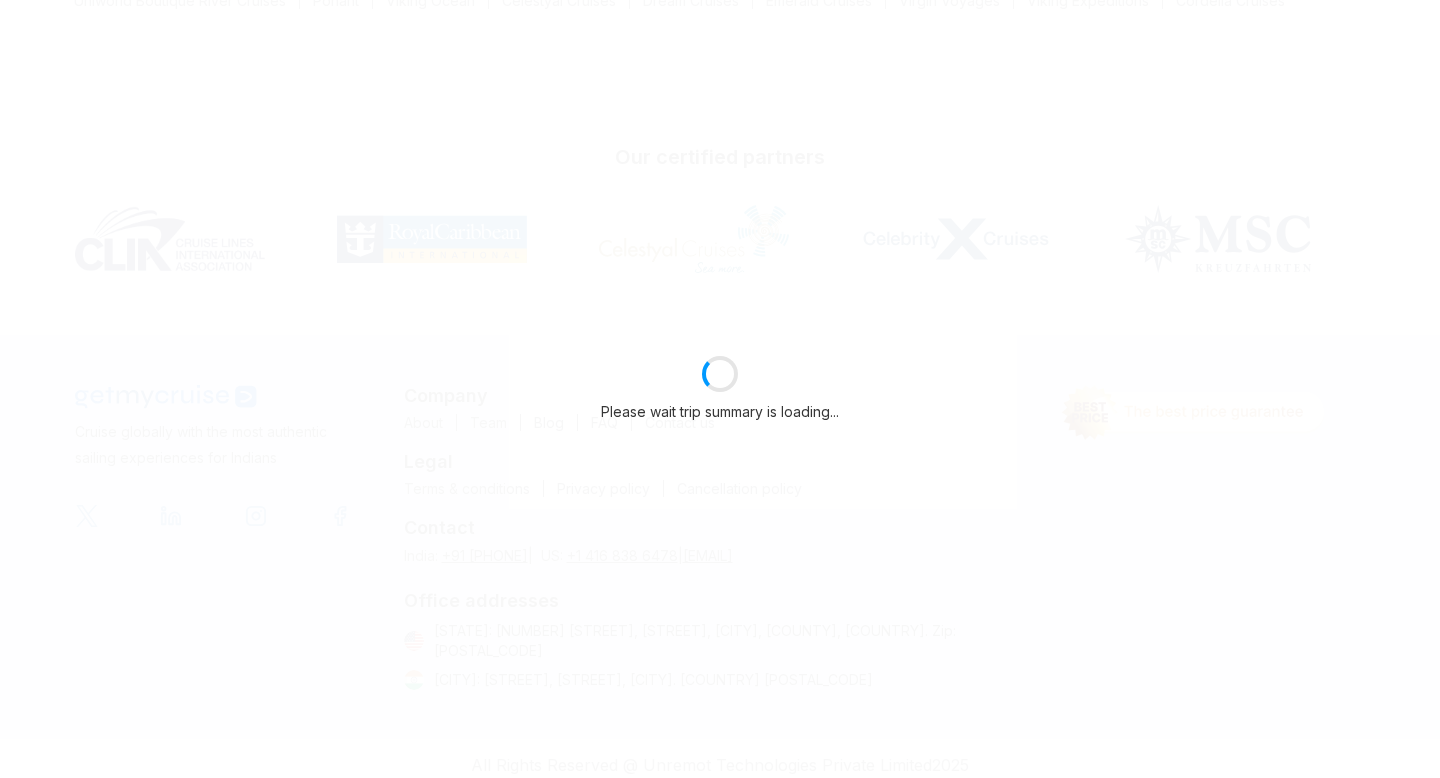 select on "**" 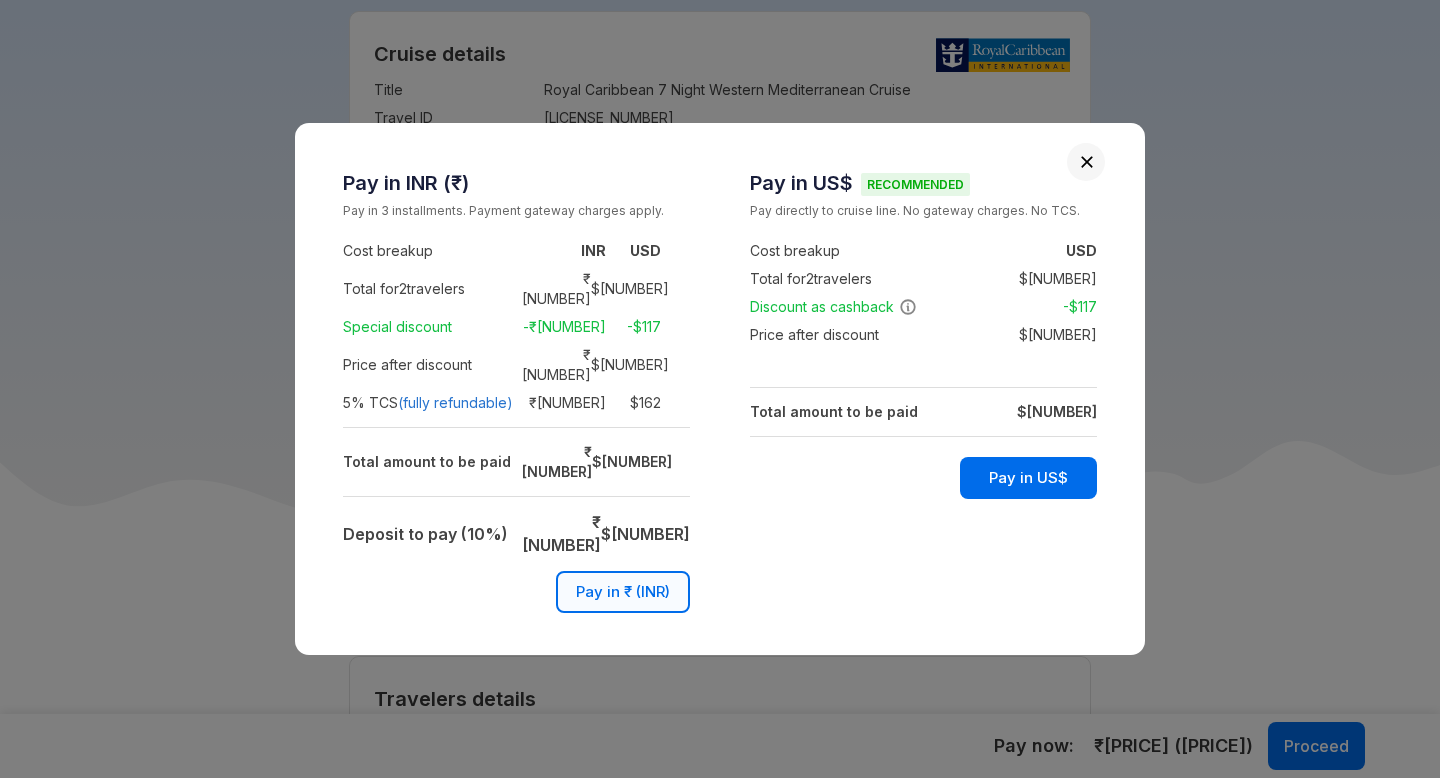scroll, scrollTop: 1340, scrollLeft: 0, axis: vertical 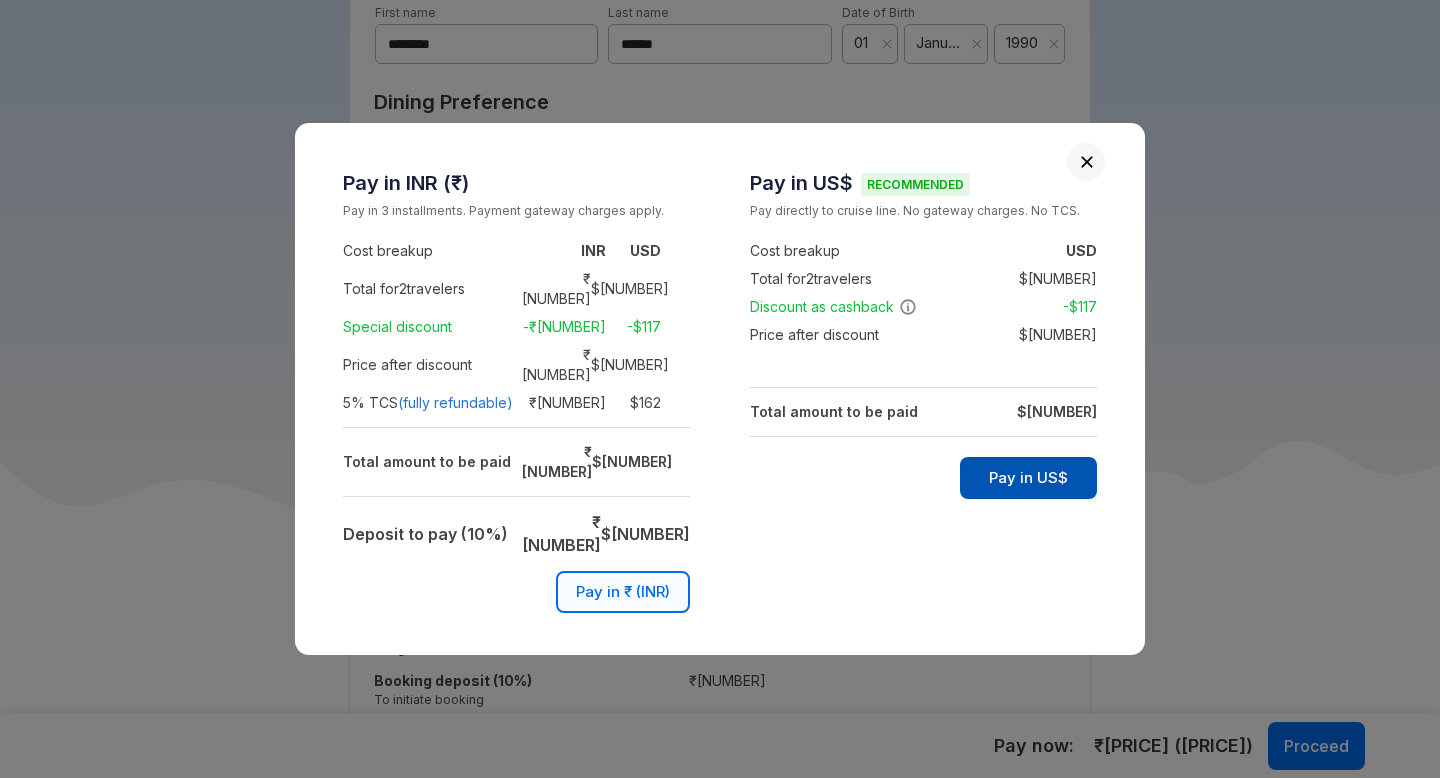 click on "Pay in US$" at bounding box center (1028, 478) 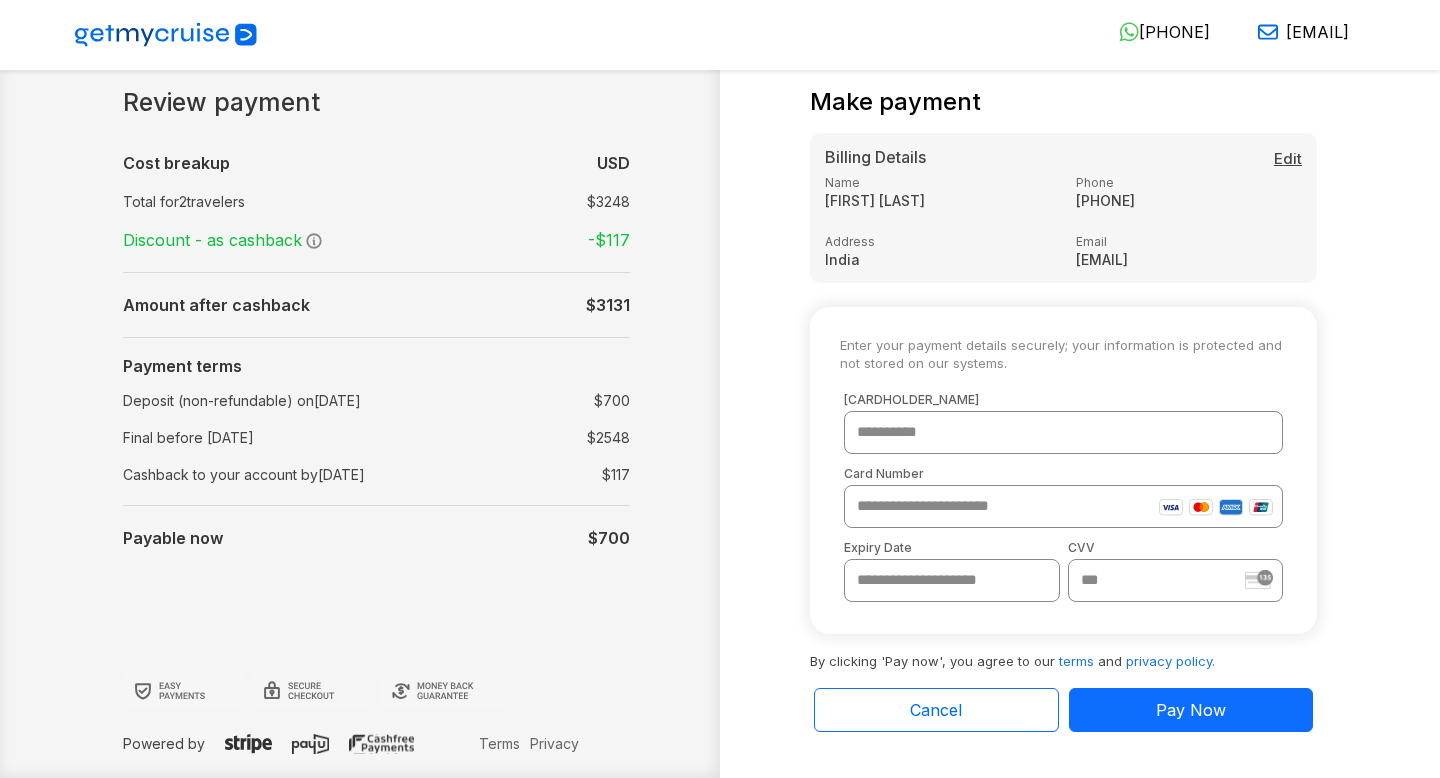 scroll, scrollTop: 0, scrollLeft: 0, axis: both 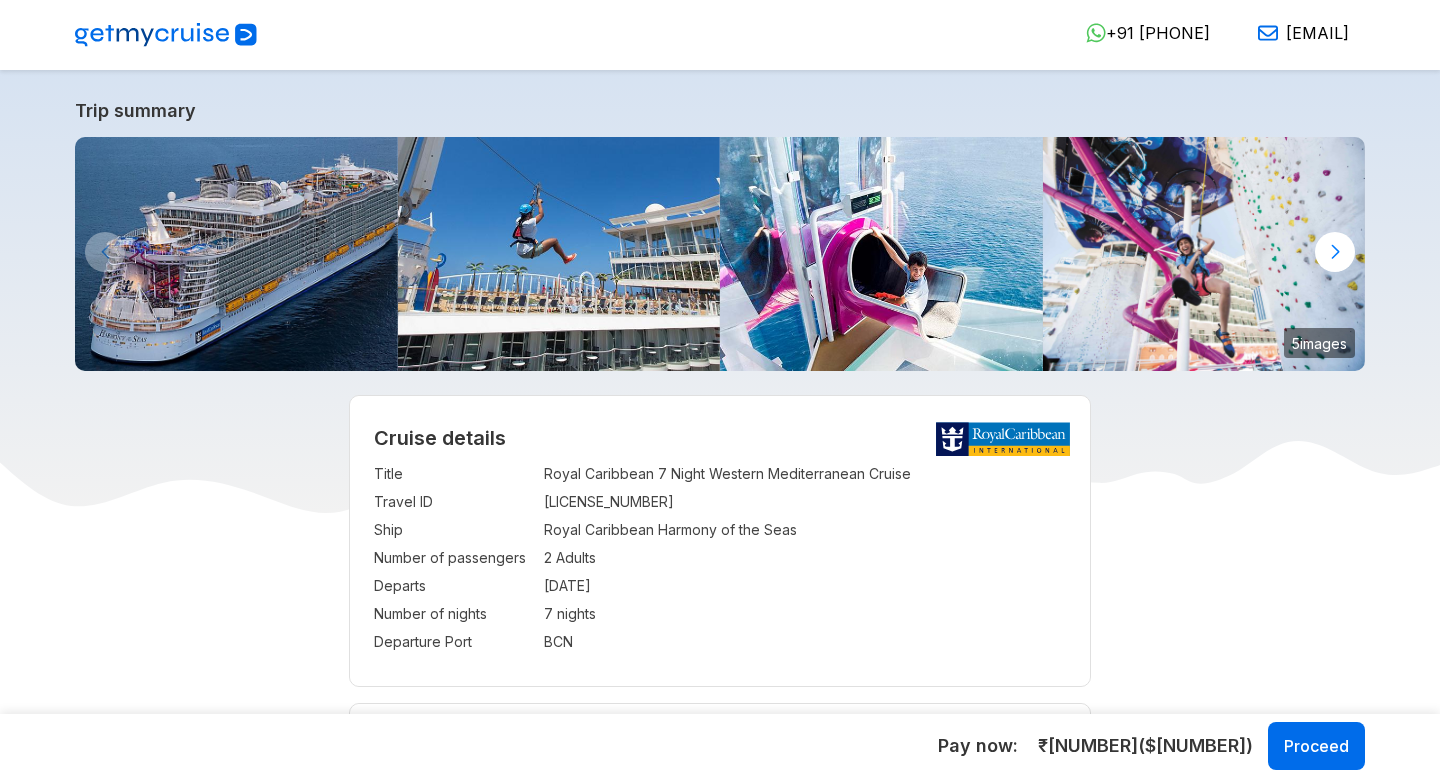 select on "**" 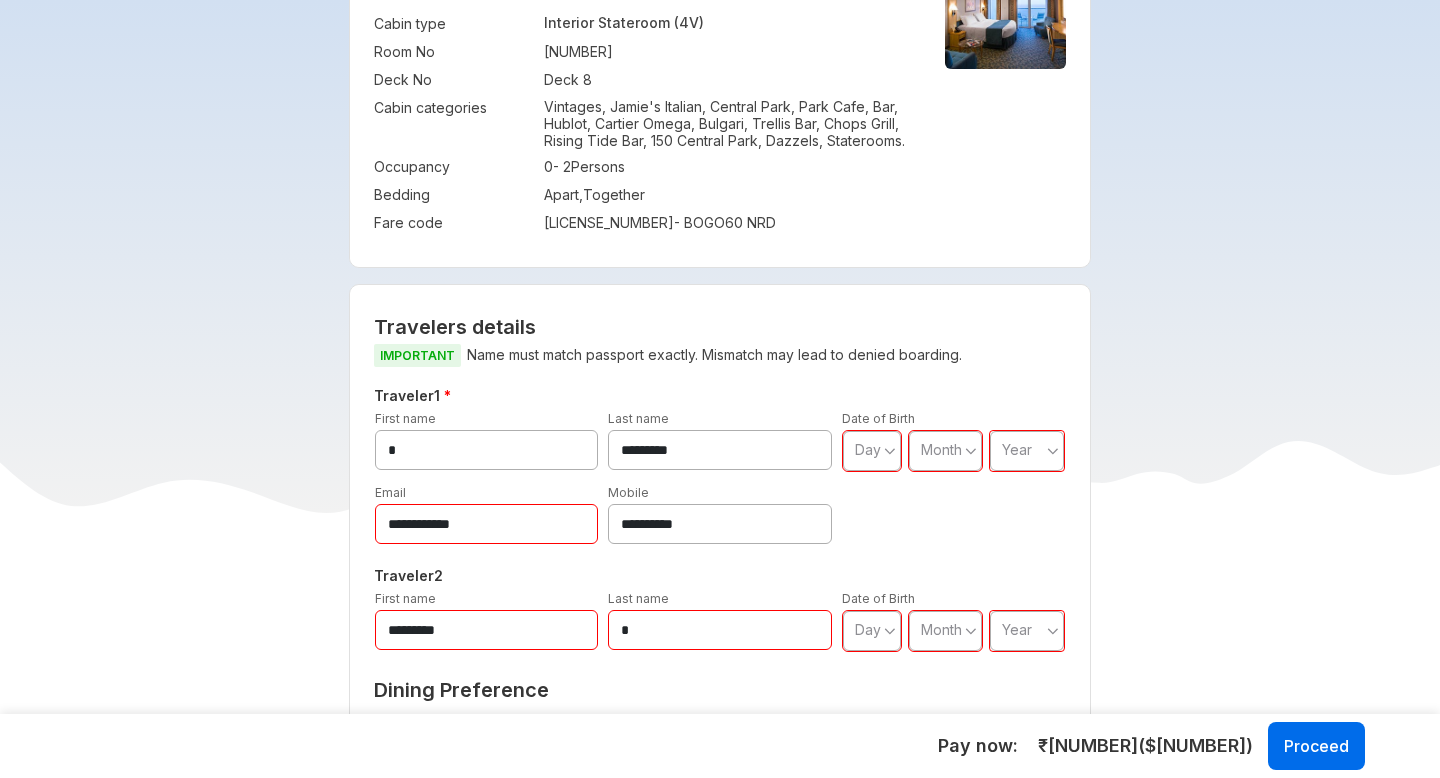 scroll, scrollTop: 893, scrollLeft: 0, axis: vertical 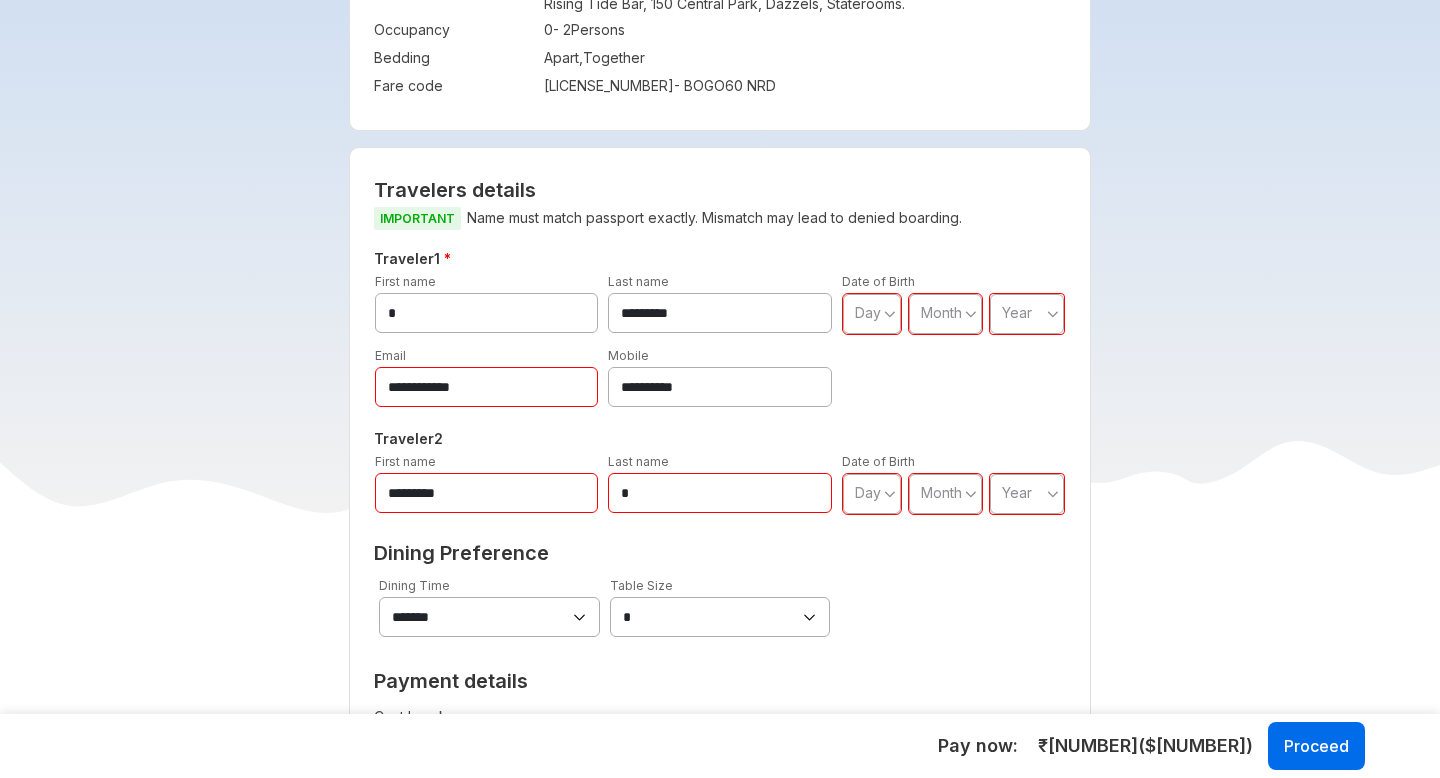 click on "Day" at bounding box center (868, 312) 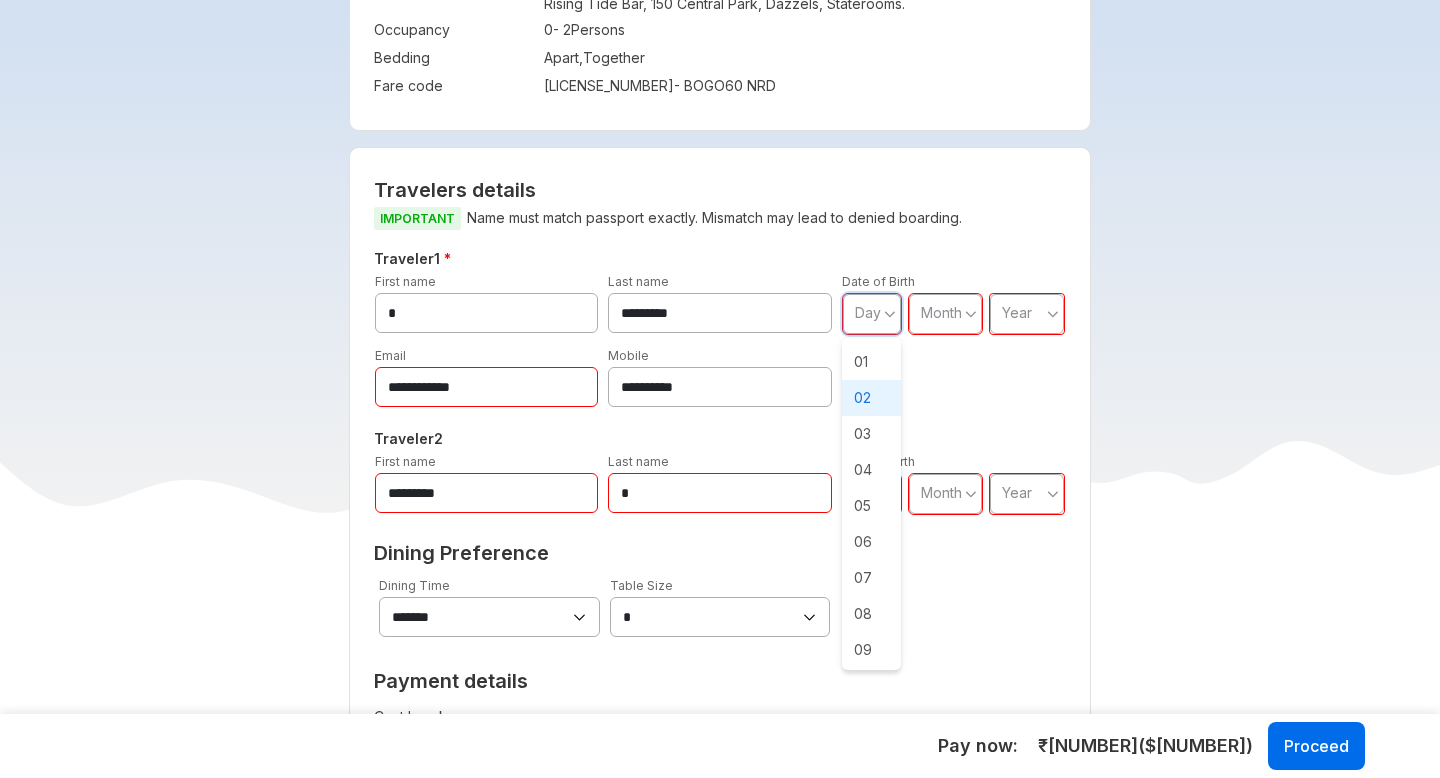 click on "02" at bounding box center (872, 398) 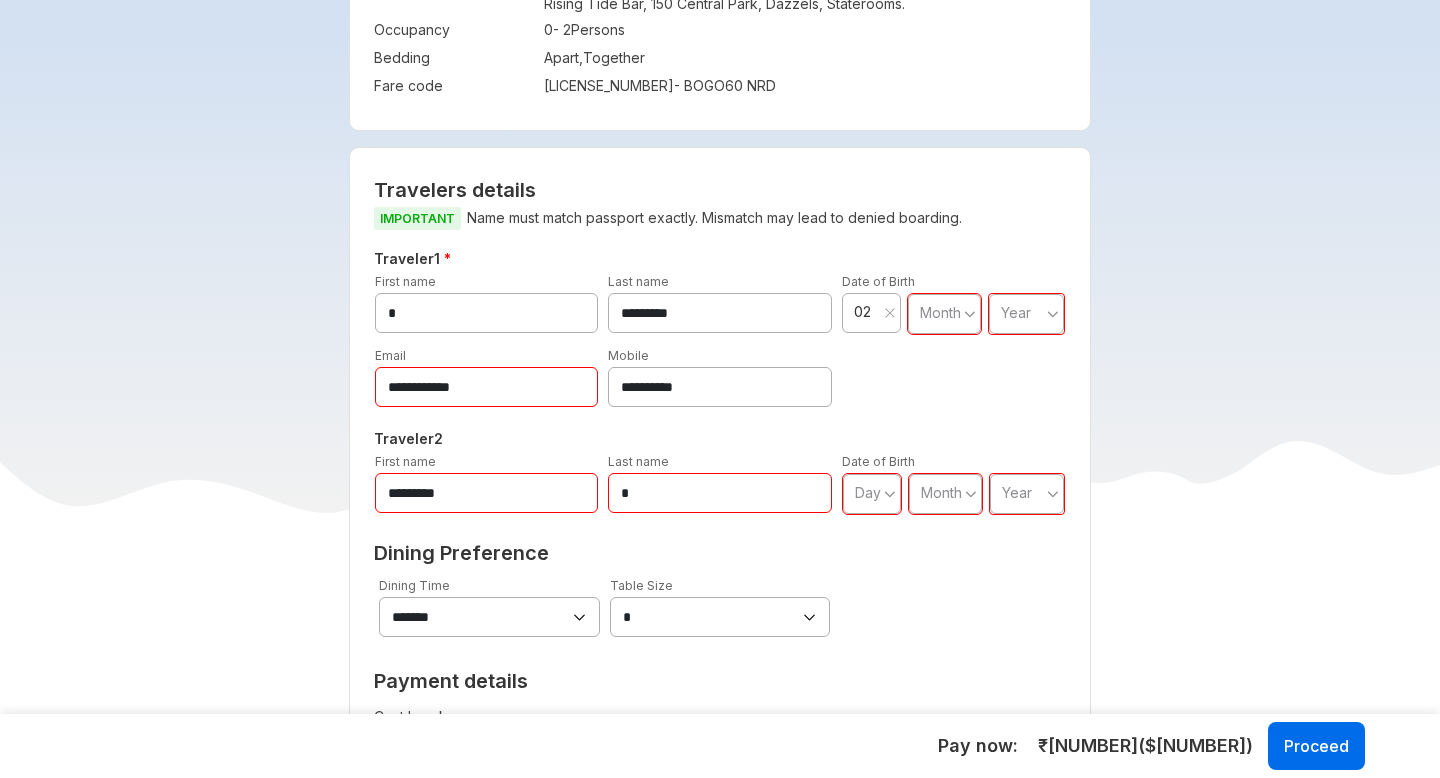 click on "Month" at bounding box center (944, 314) 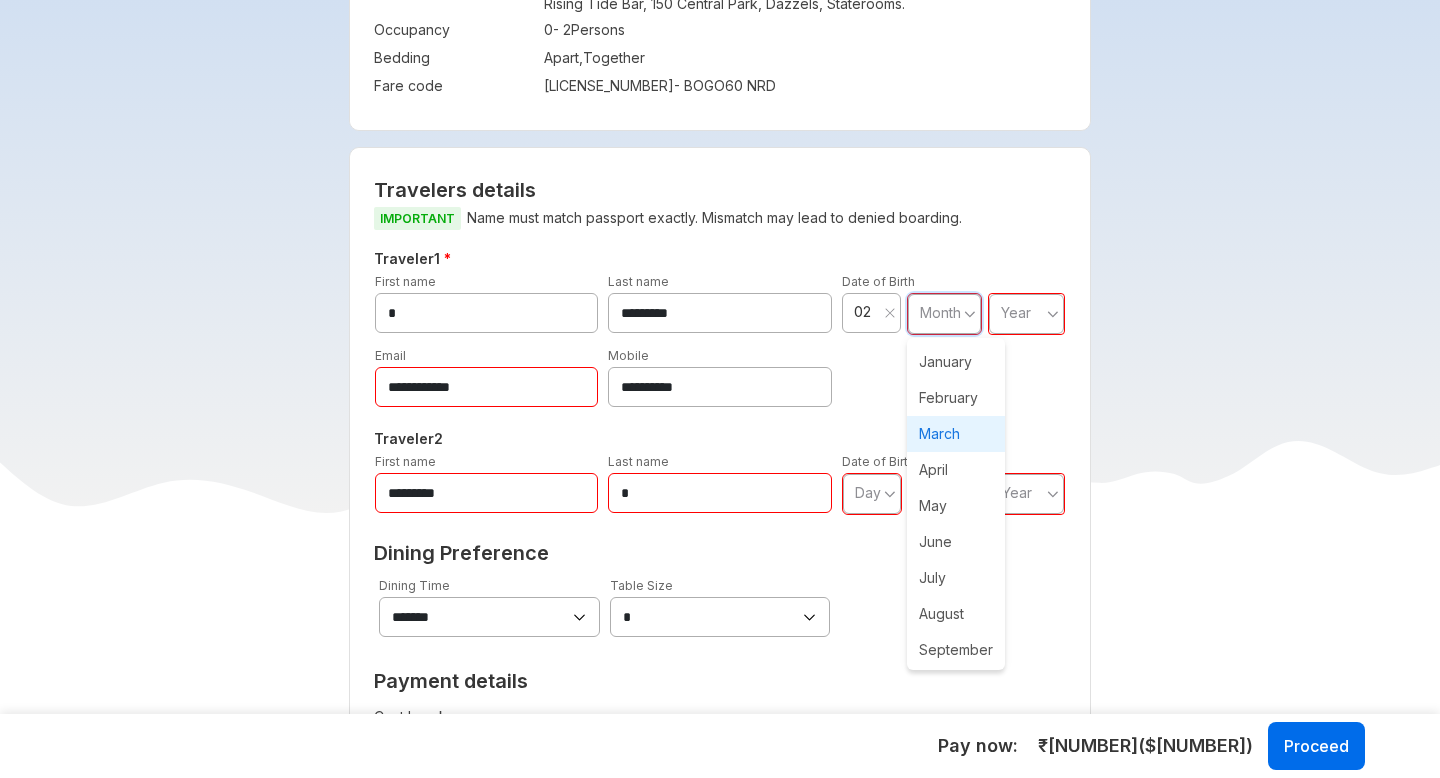 click on "March" at bounding box center [956, 434] 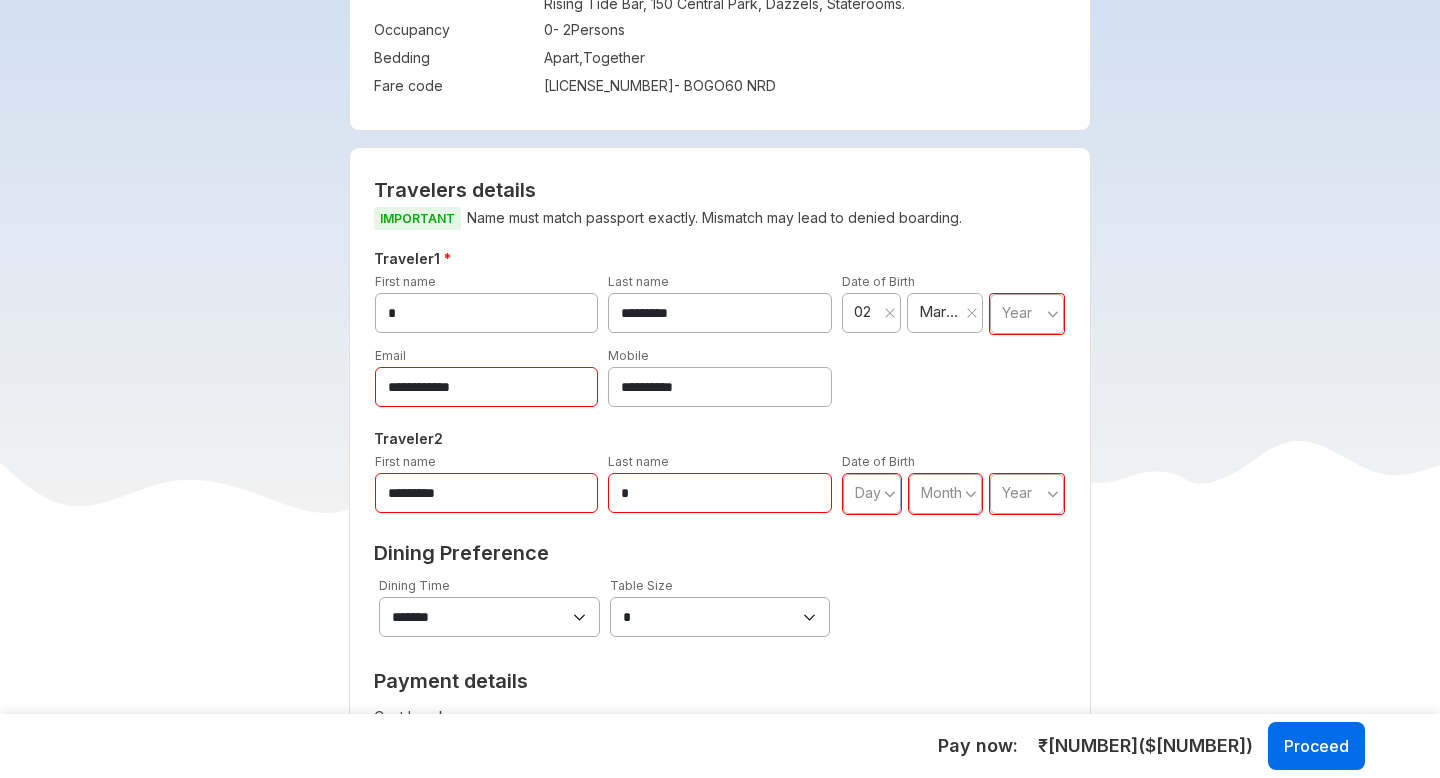 click on "Year" at bounding box center [1027, 314] 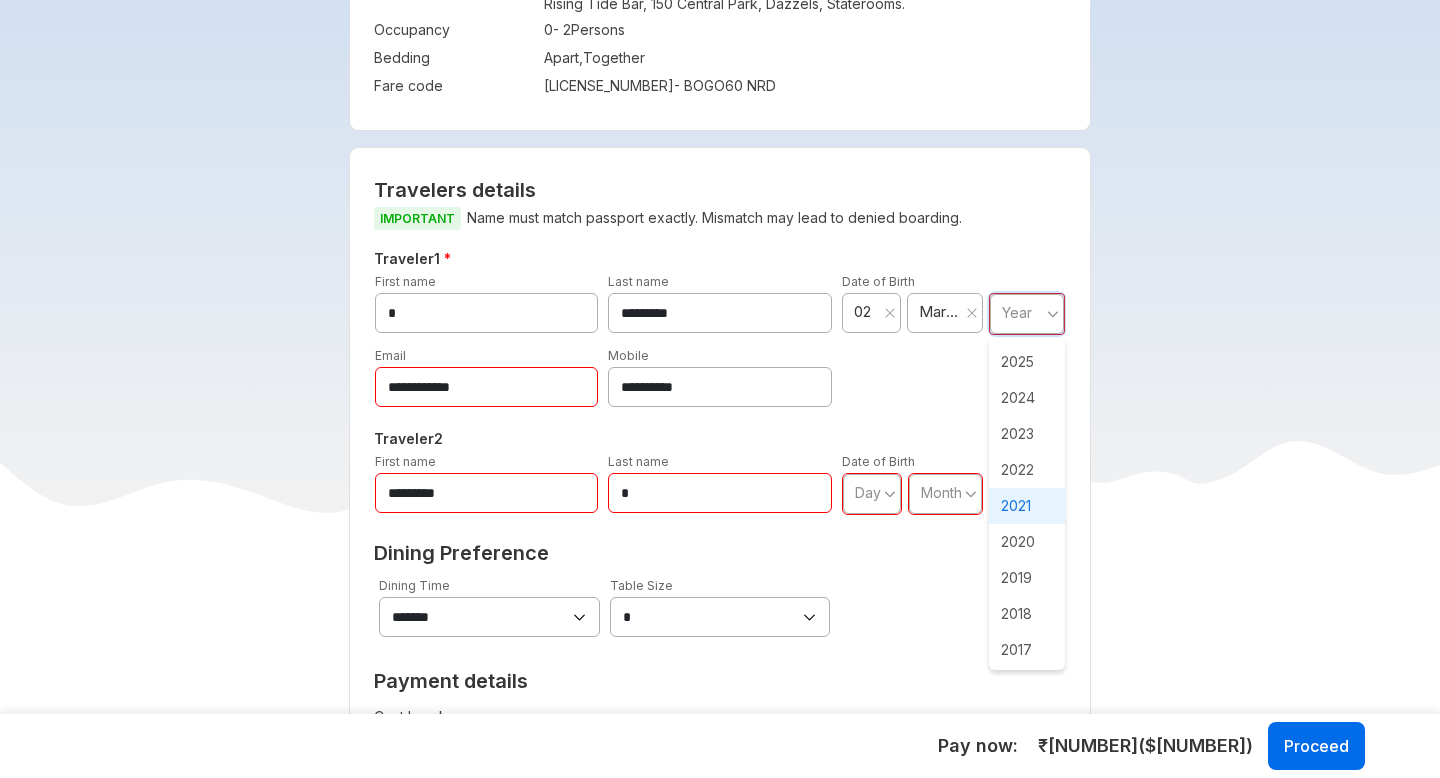 click on "2021" at bounding box center (1027, 506) 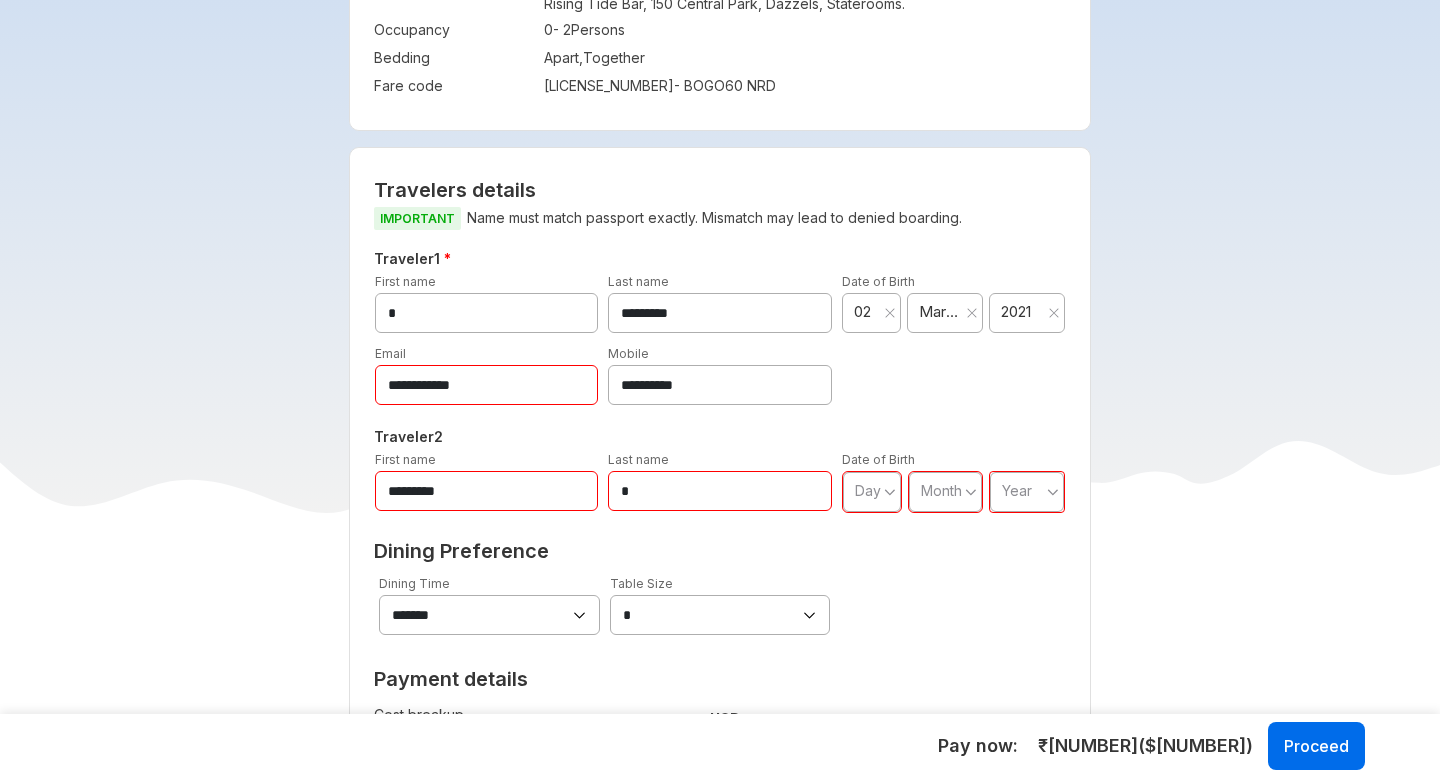 click on "**********" at bounding box center (487, 385) 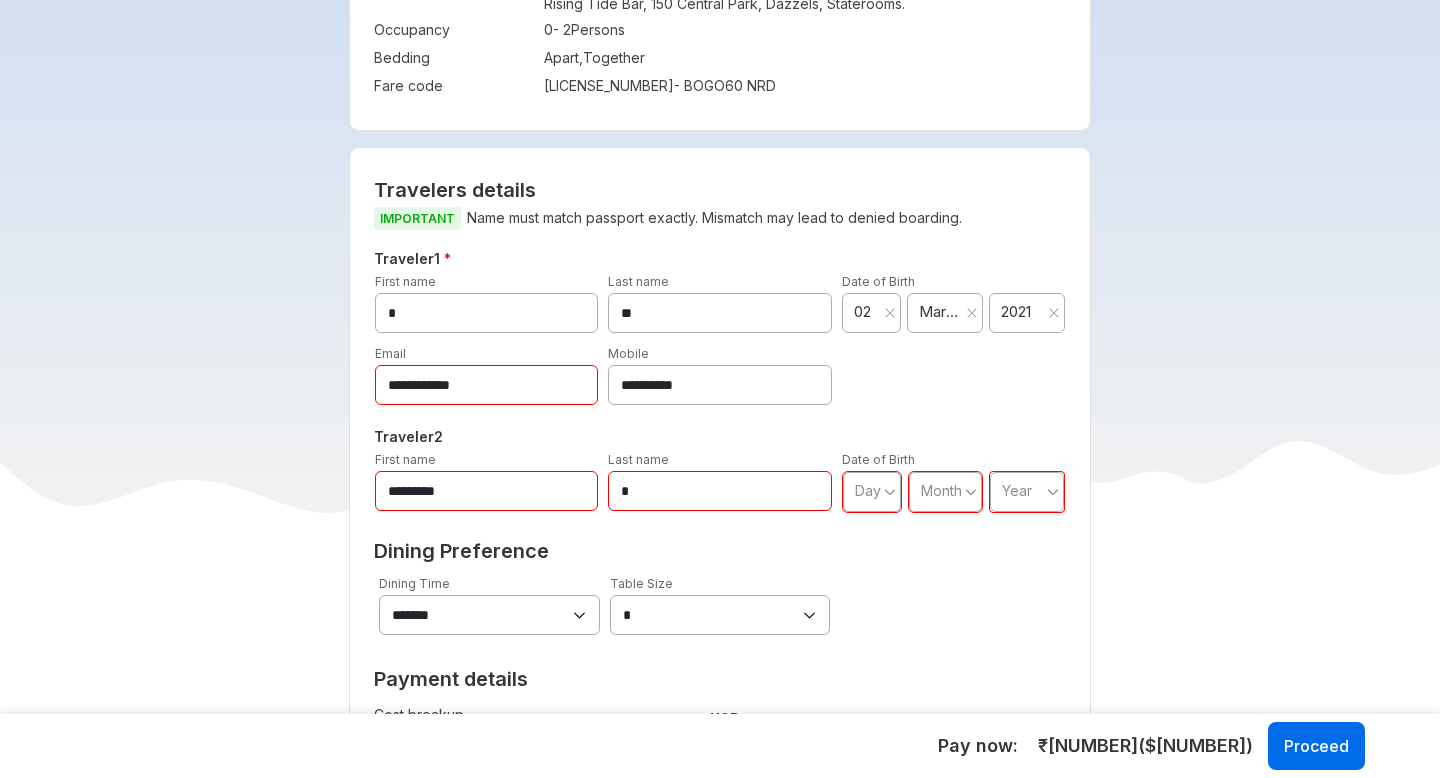 type on "*" 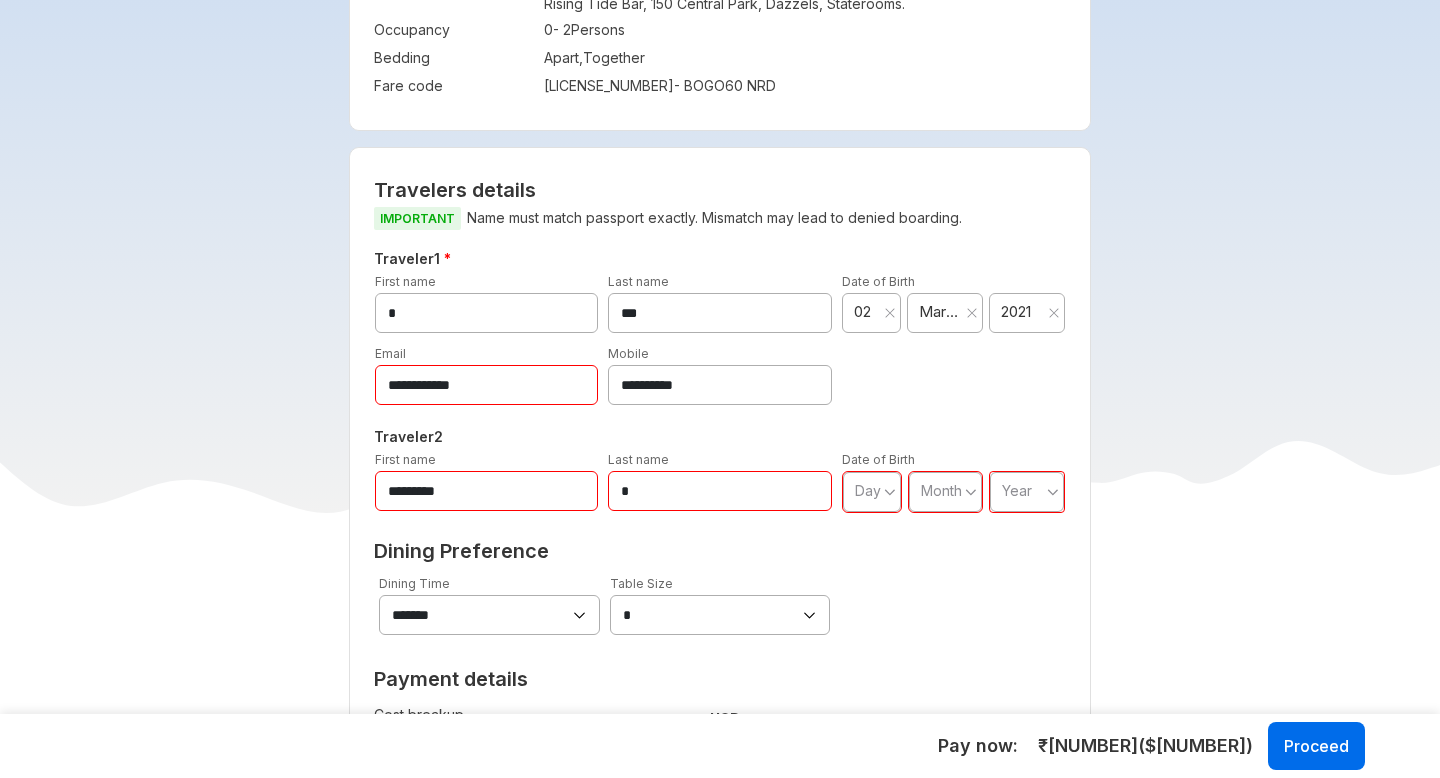 type on "**********" 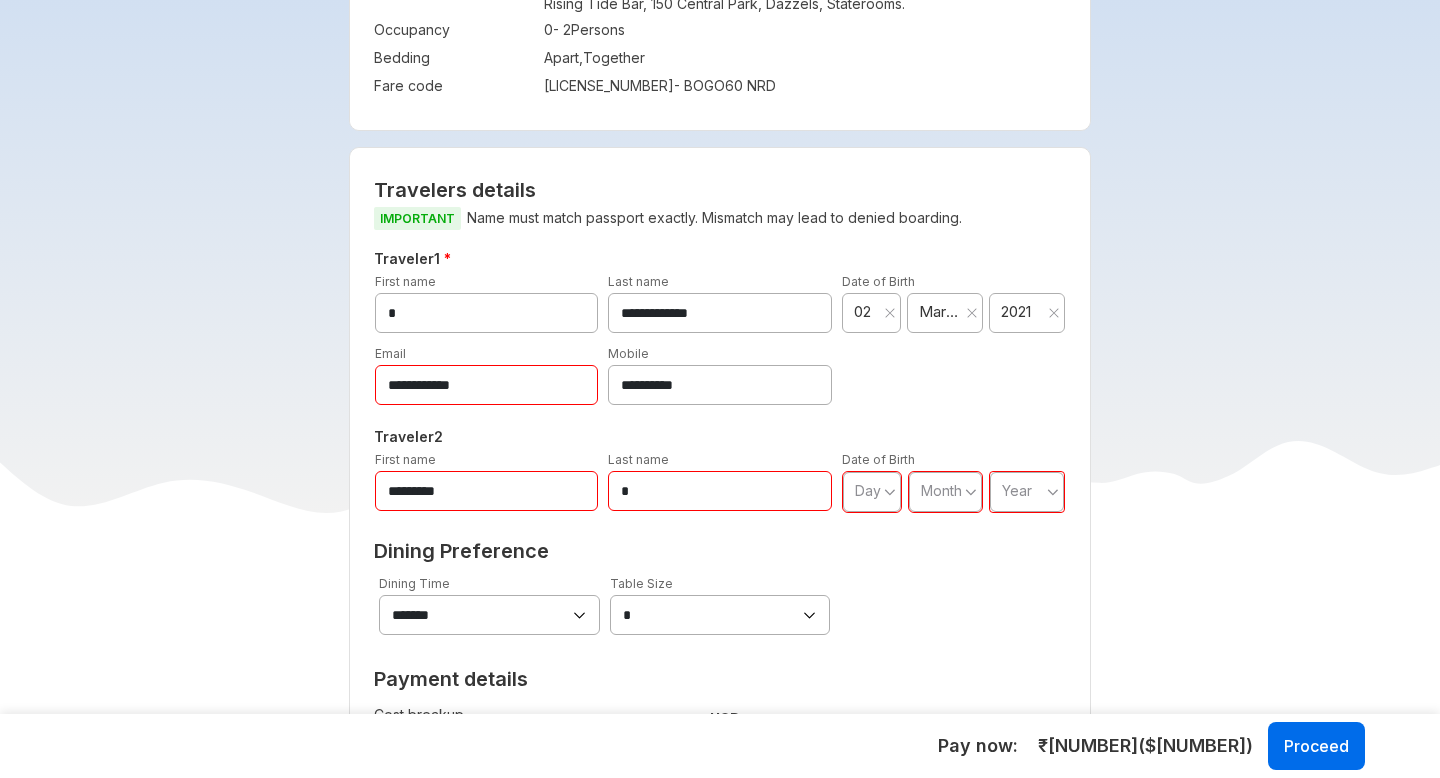 type on "*****" 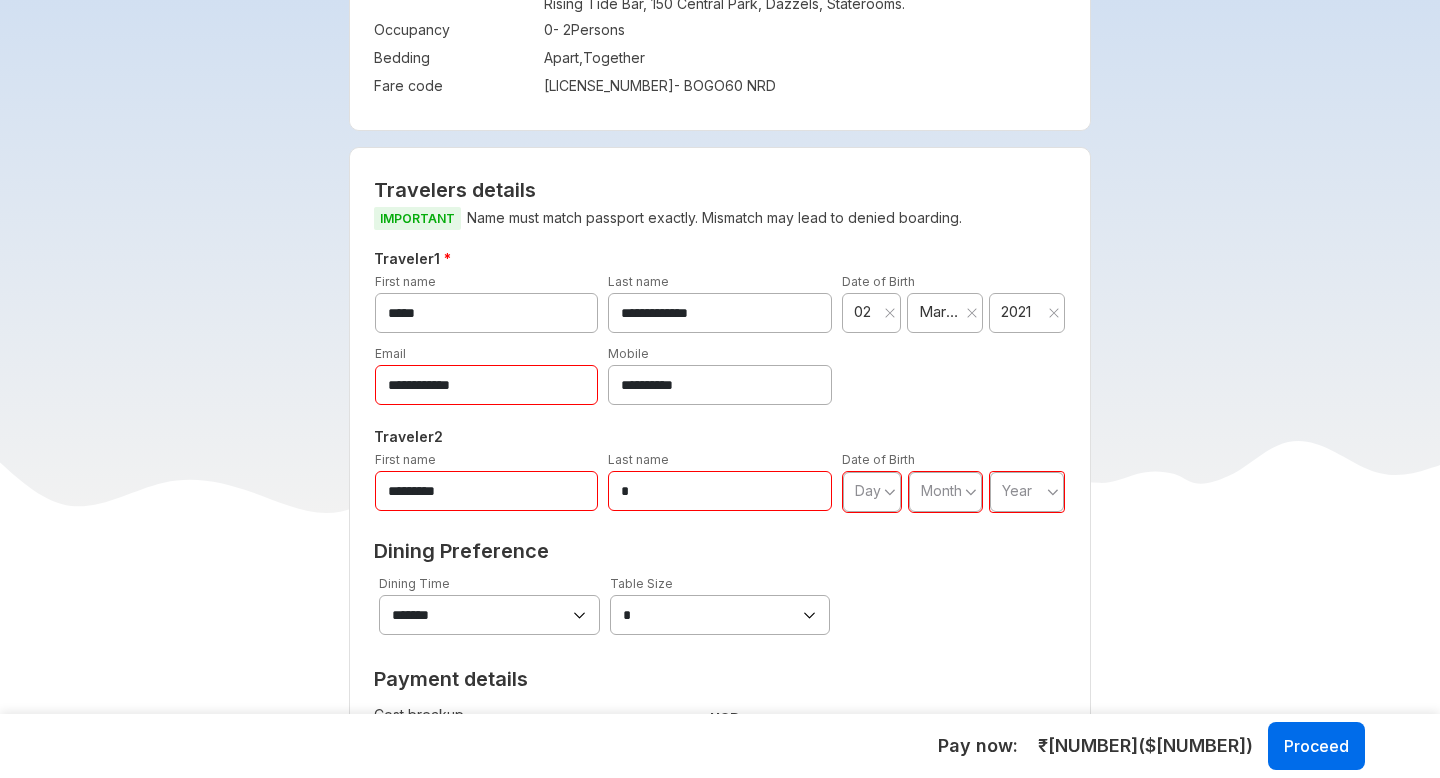 type on "**********" 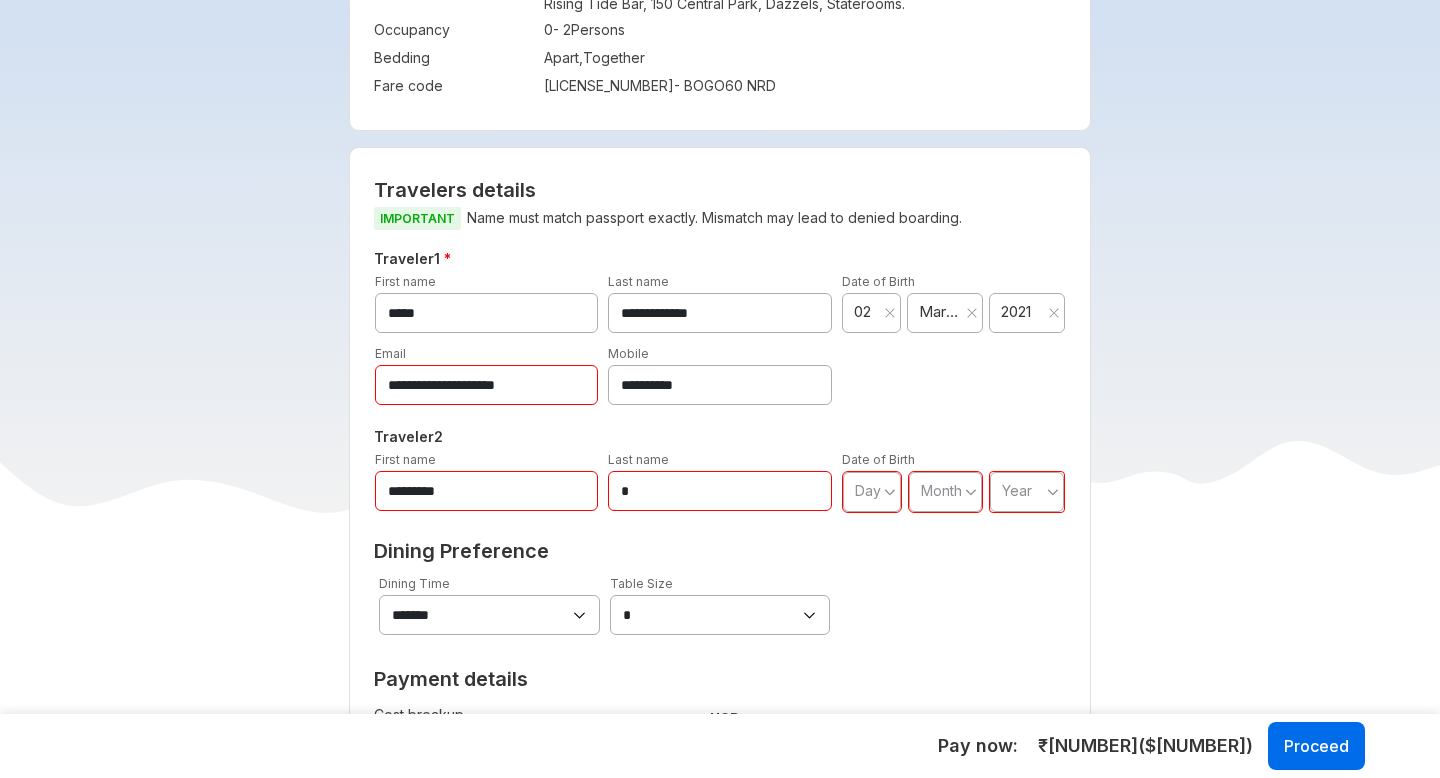 type on "**********" 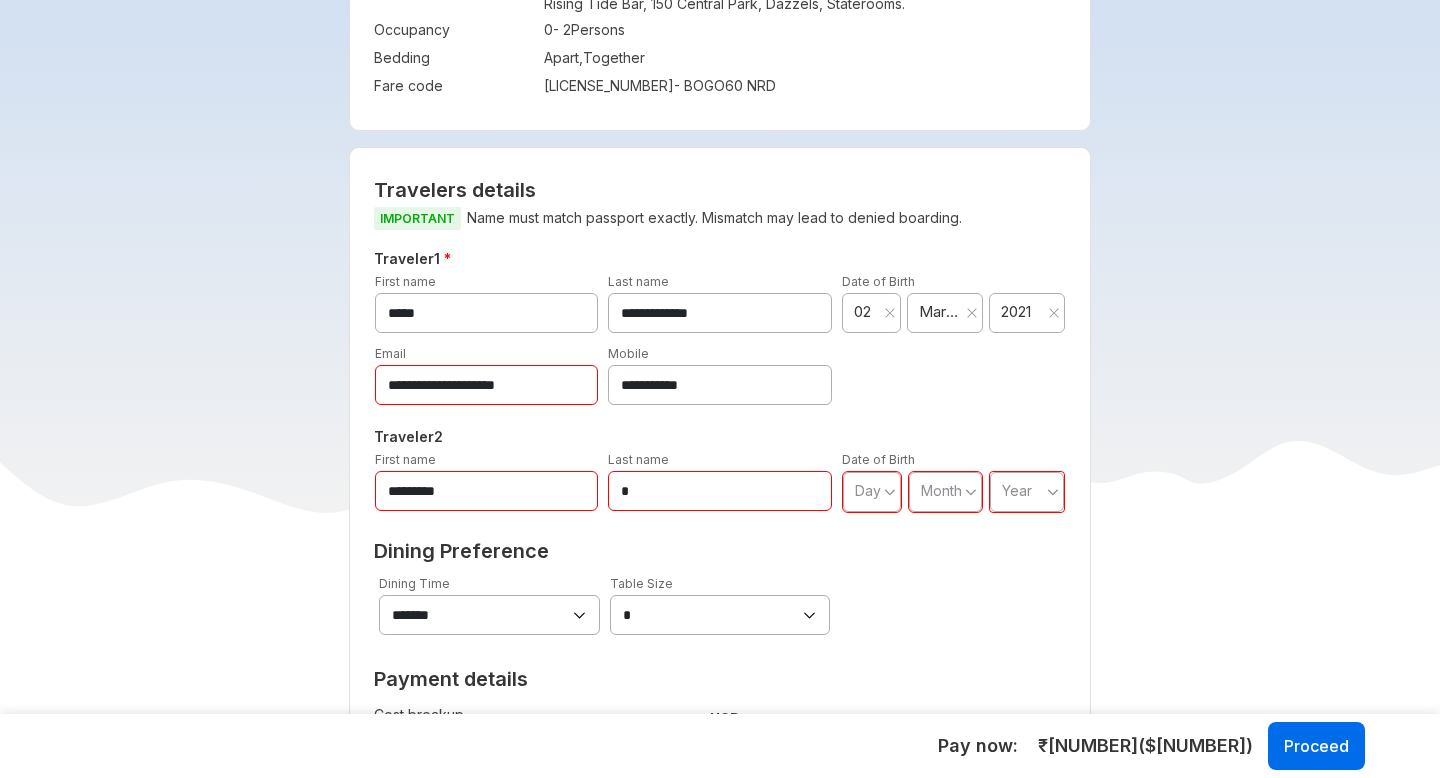 click on "**********" at bounding box center [487, 385] 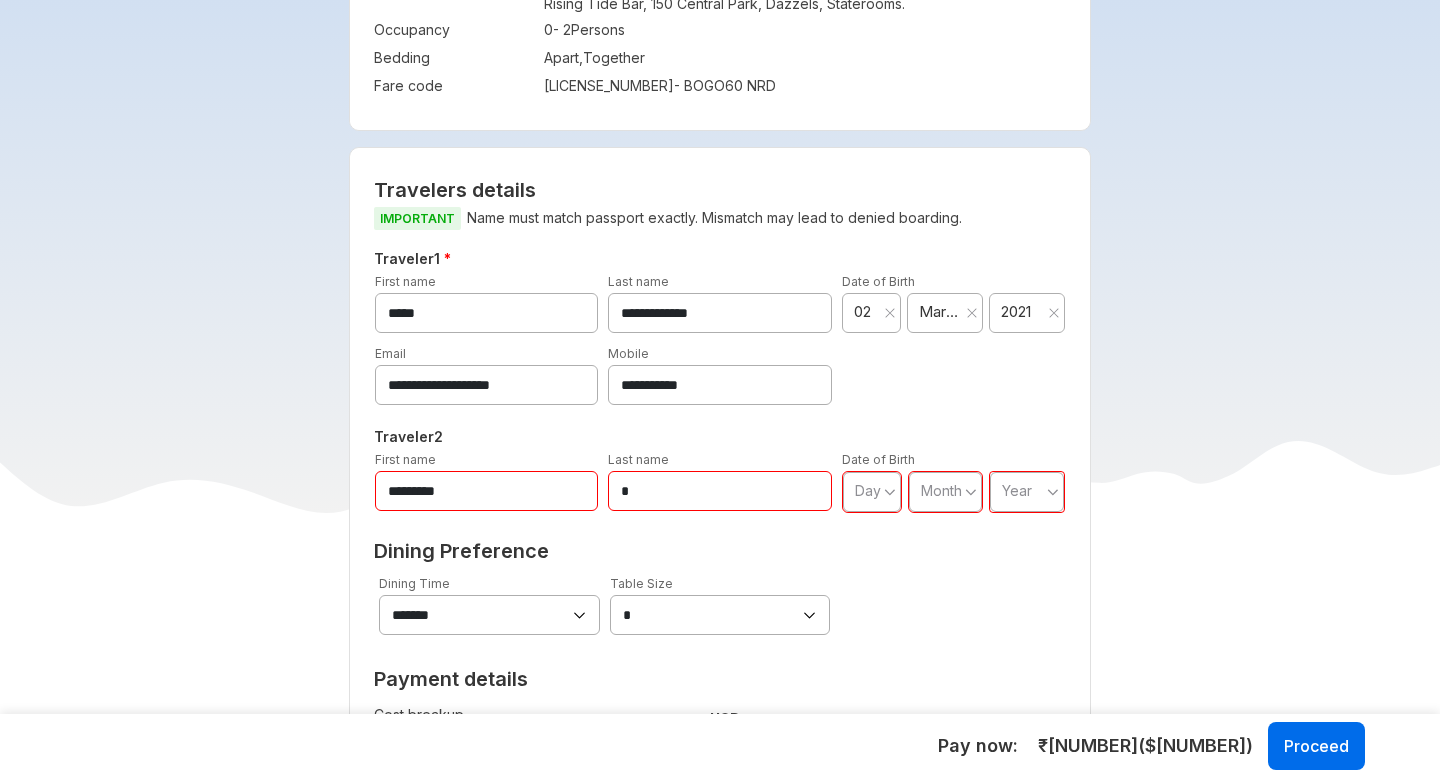 type on "**********" 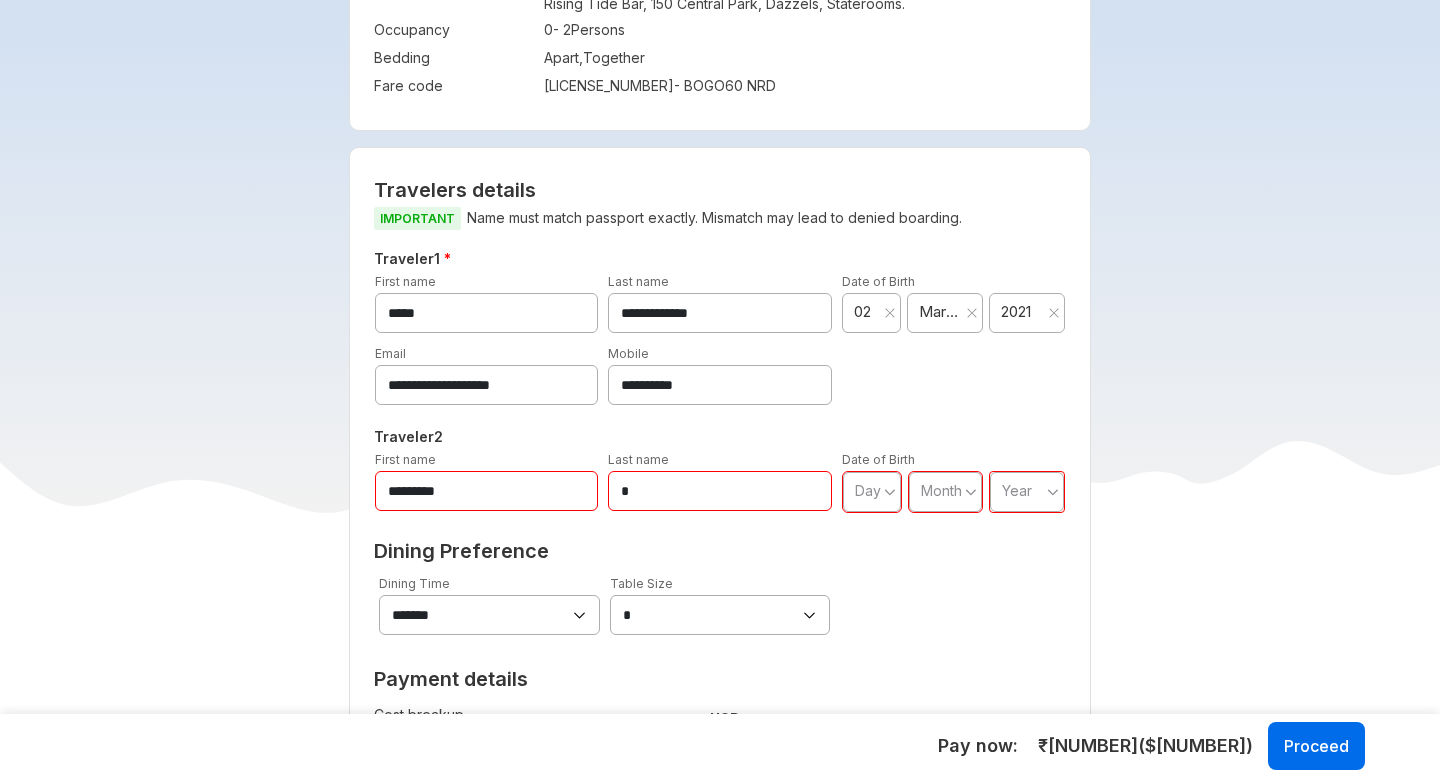 type on "**********" 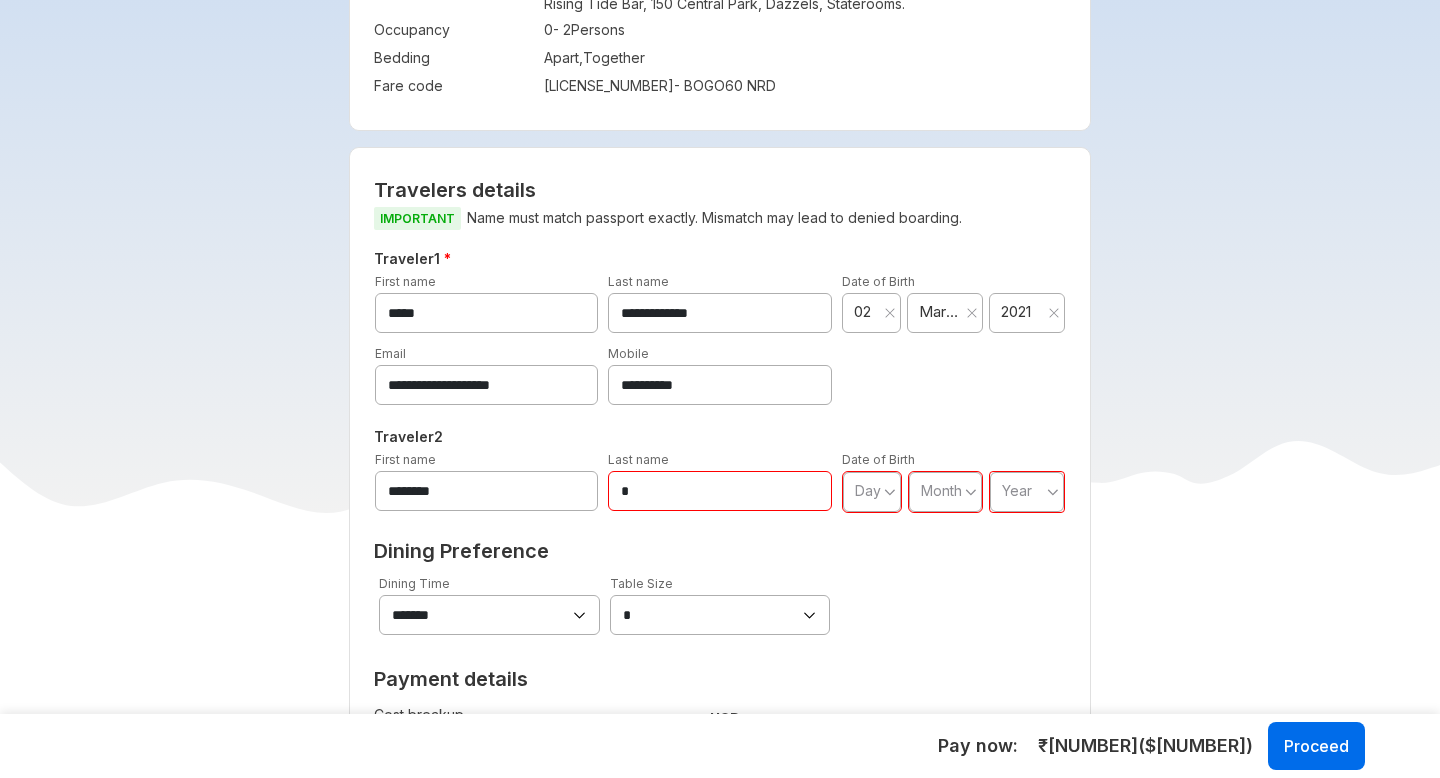 type on "********" 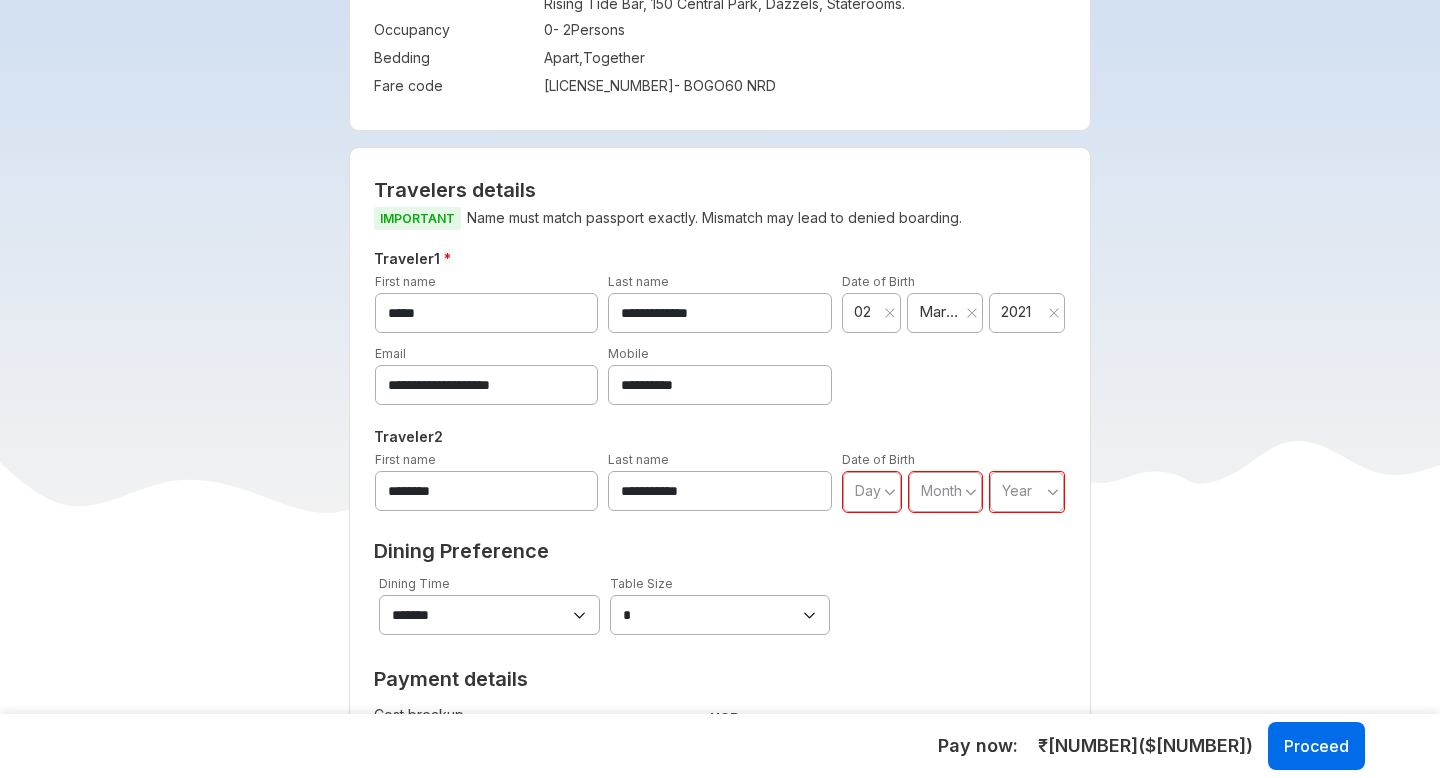 type on "**********" 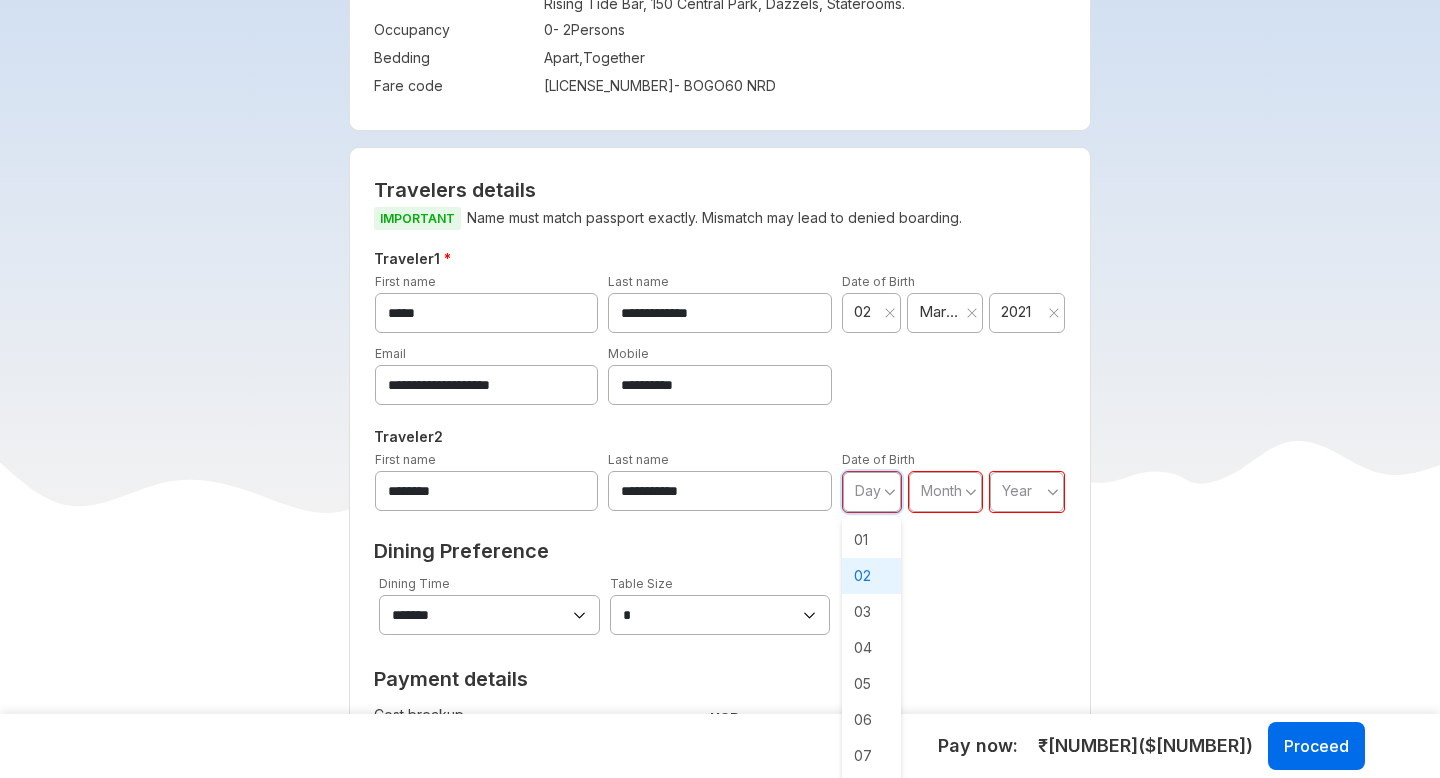 click on "02" at bounding box center [872, 576] 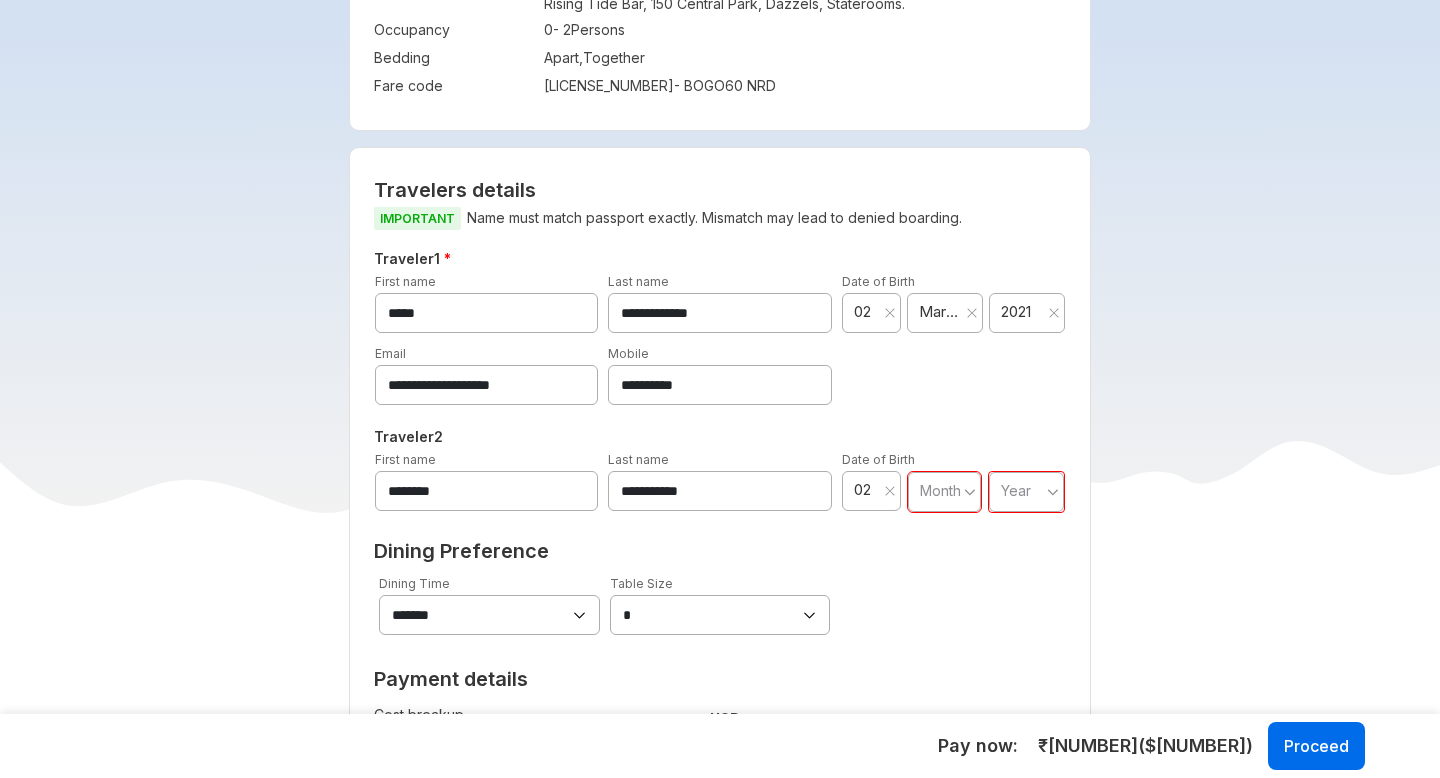 click on "Month" at bounding box center (940, 490) 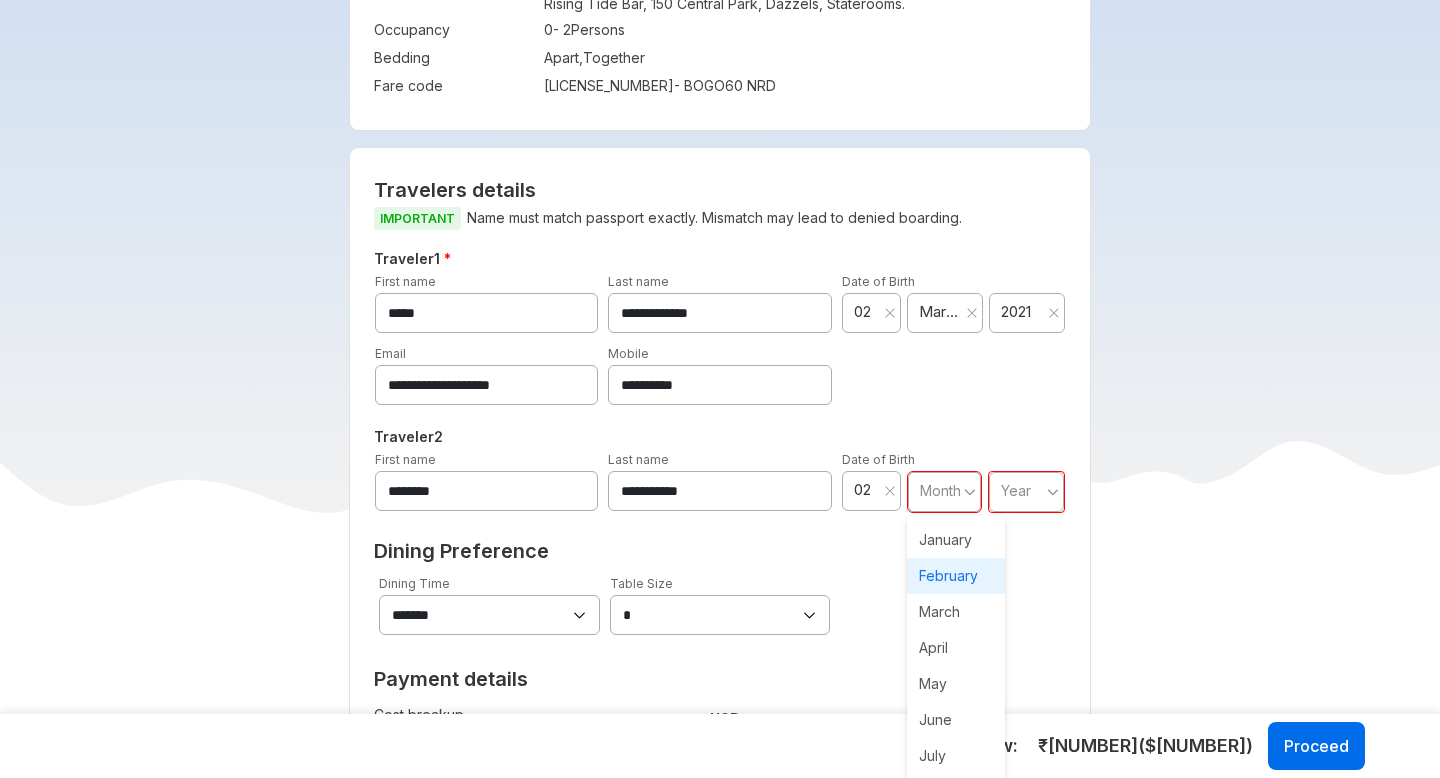 click on "February" at bounding box center (956, 576) 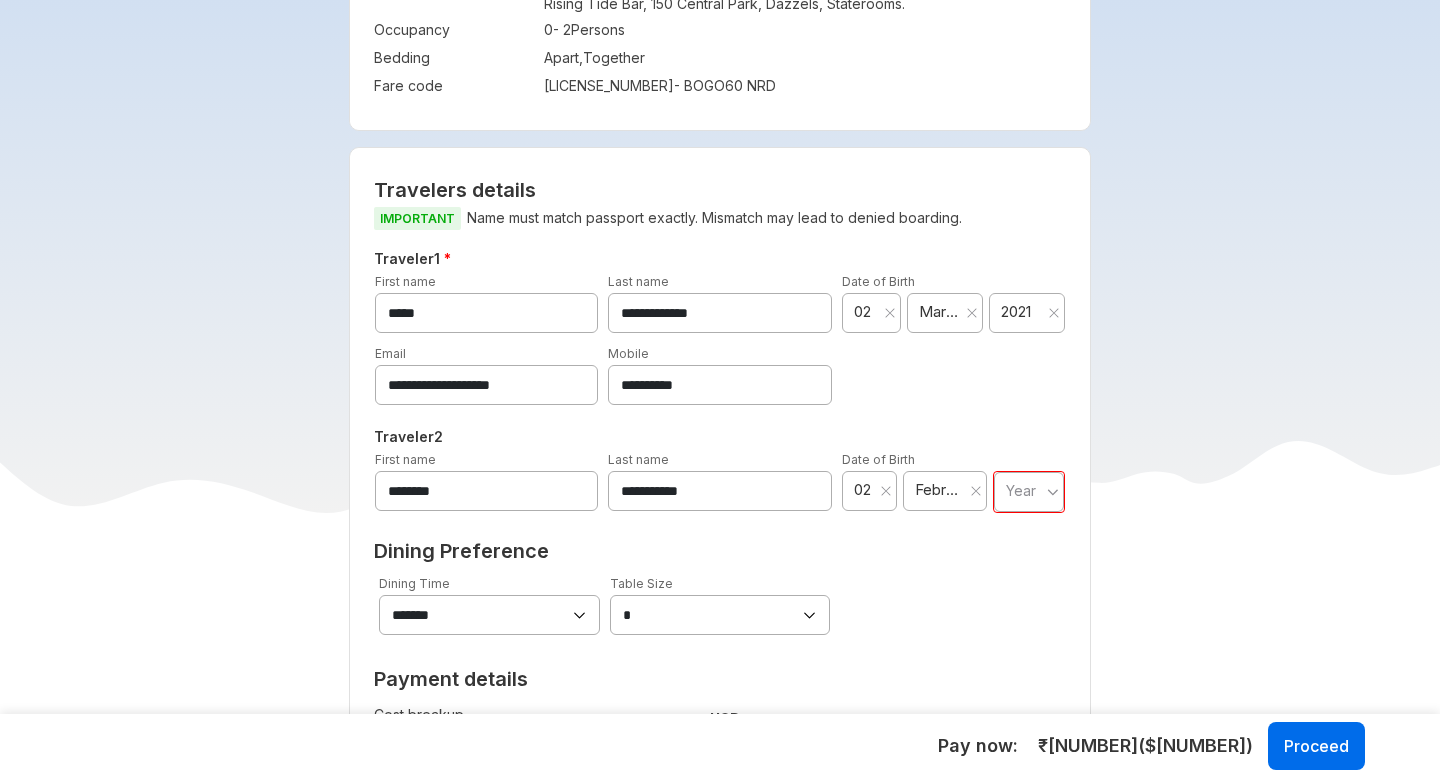 click on "Year" at bounding box center (1025, 491) 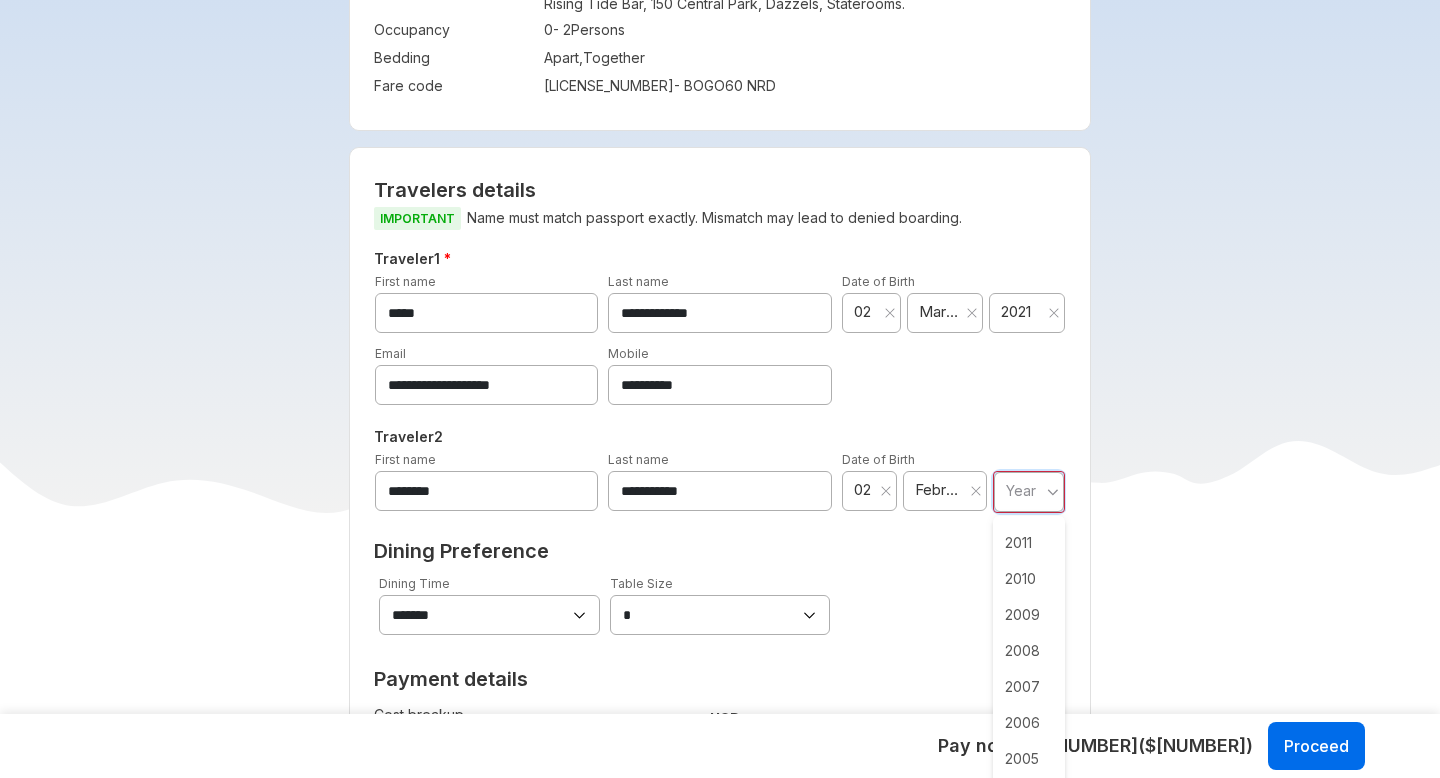 scroll, scrollTop: 867, scrollLeft: 0, axis: vertical 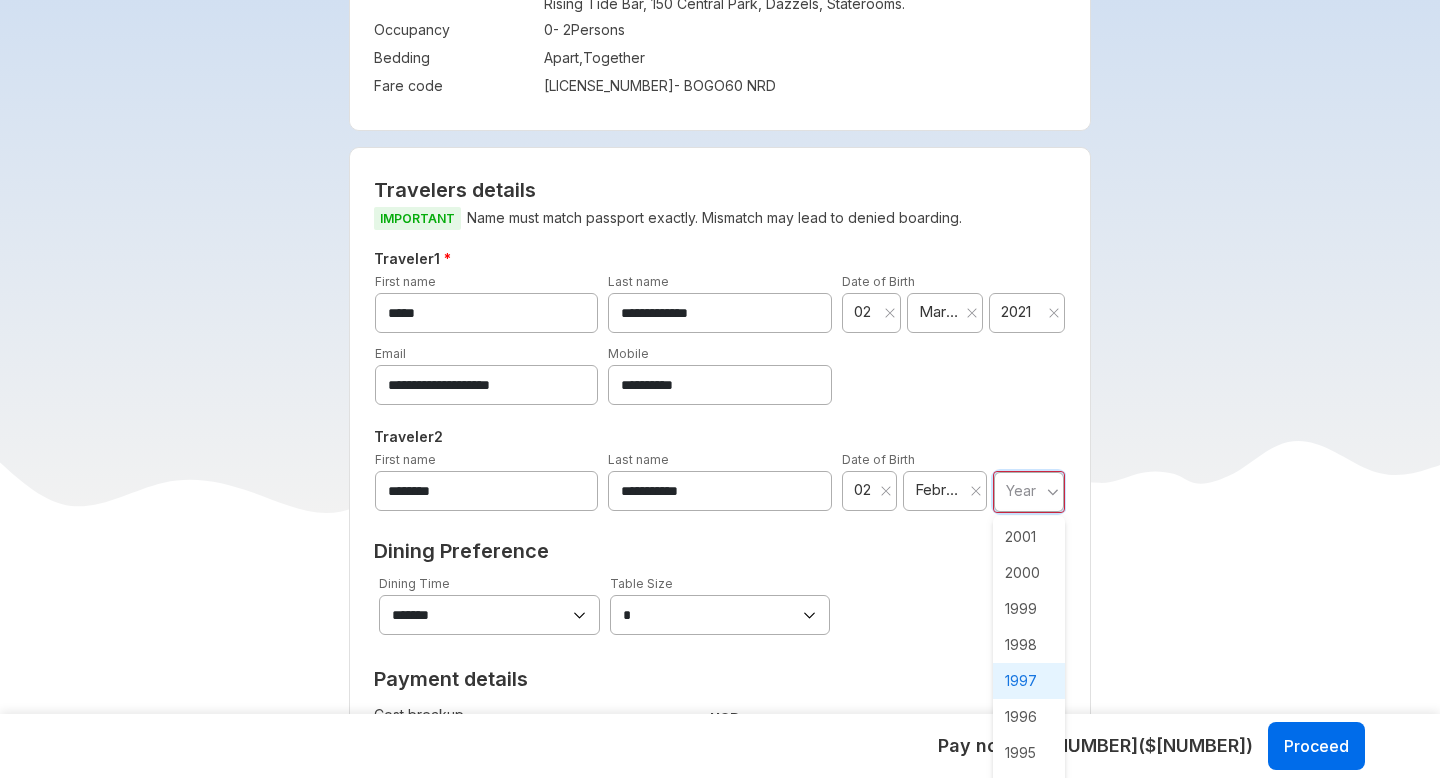 click on "1997" at bounding box center [1029, 681] 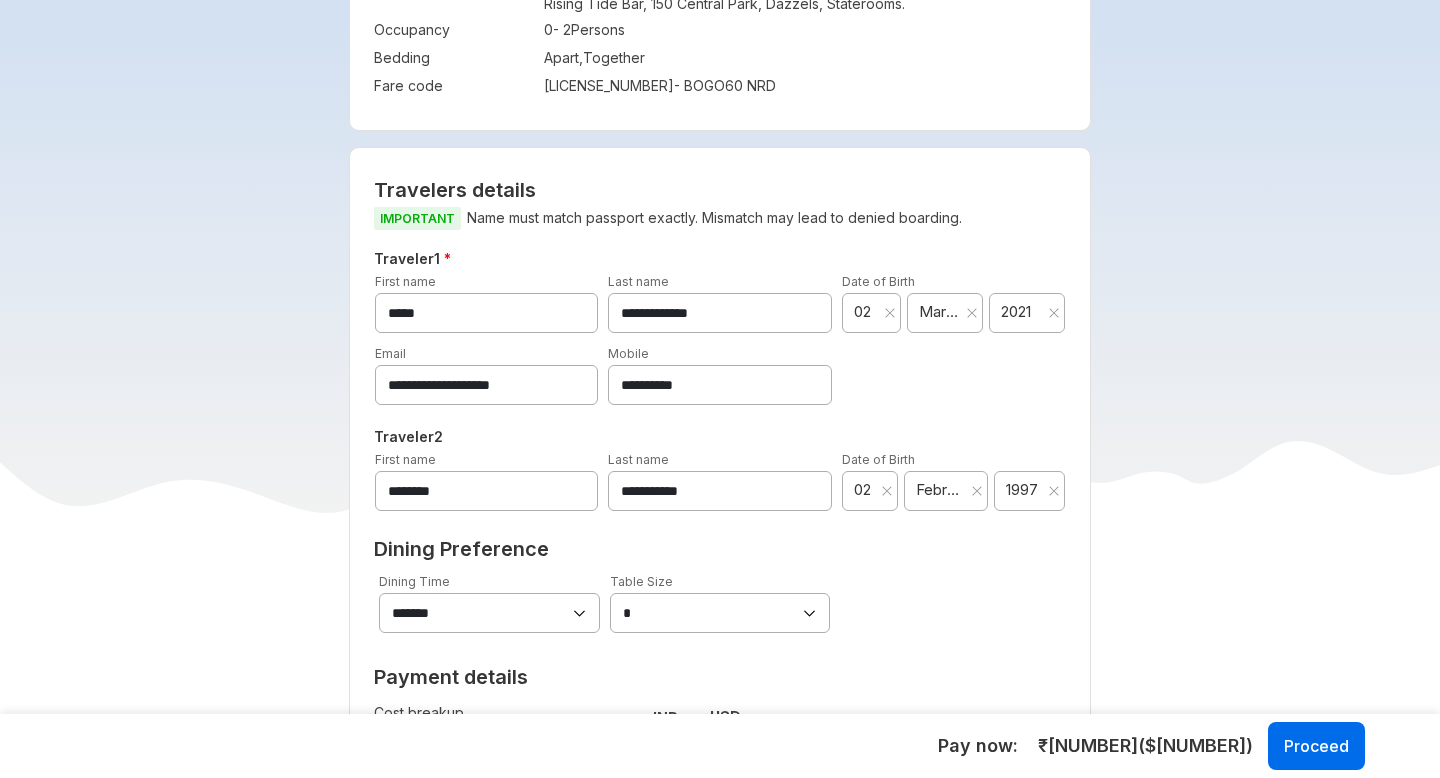 click on "**********" at bounding box center [720, 585] 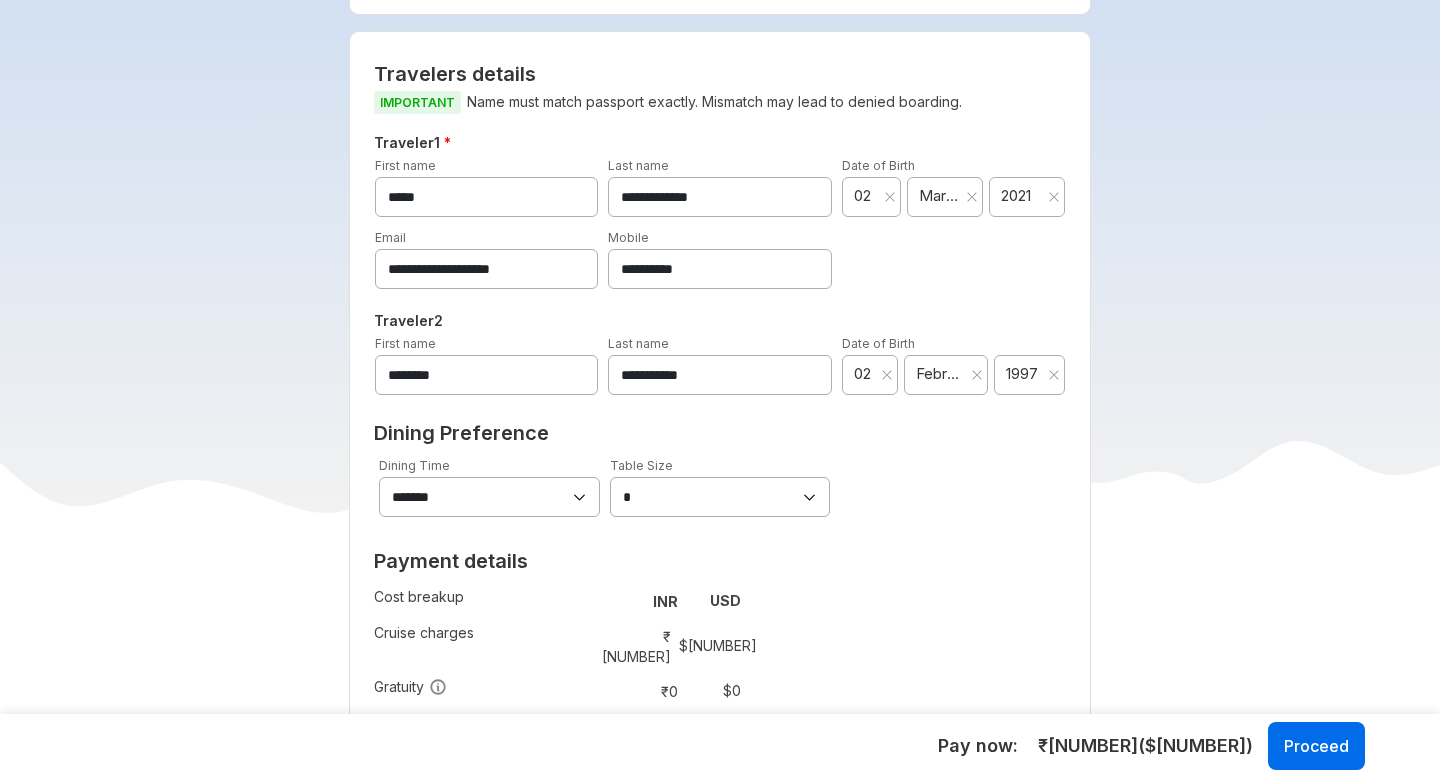 scroll, scrollTop: 1202, scrollLeft: 0, axis: vertical 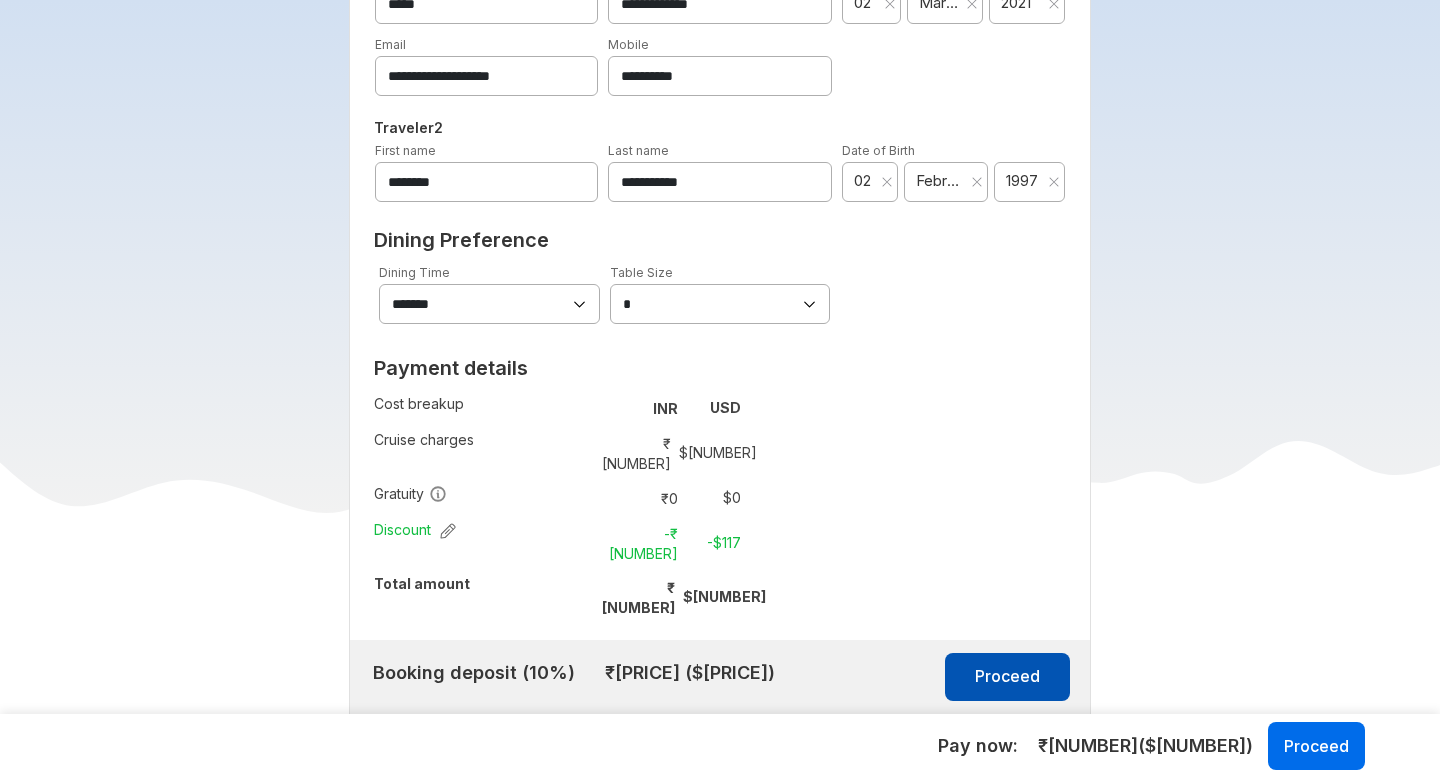 click on "Proceed" at bounding box center (1007, 677) 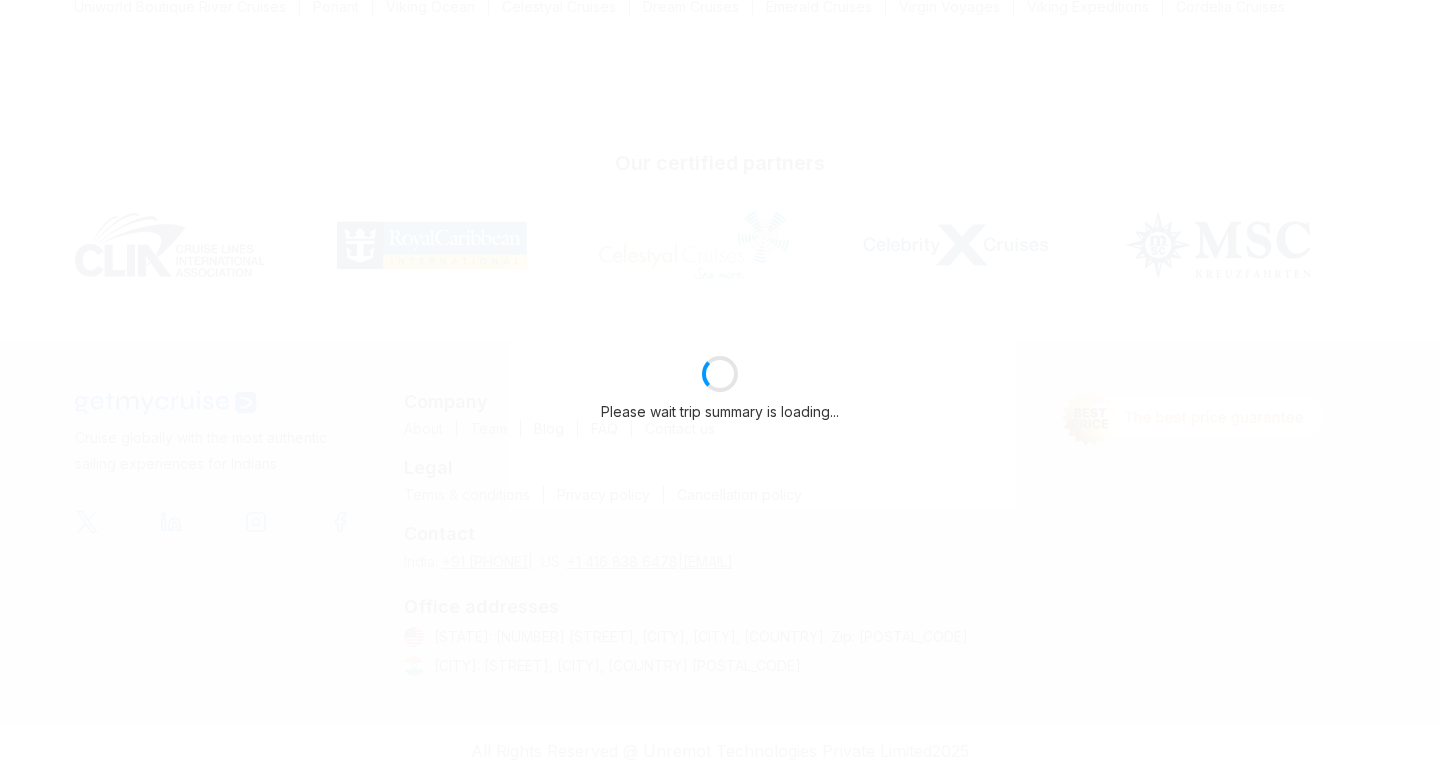 scroll, scrollTop: 1202, scrollLeft: 0, axis: vertical 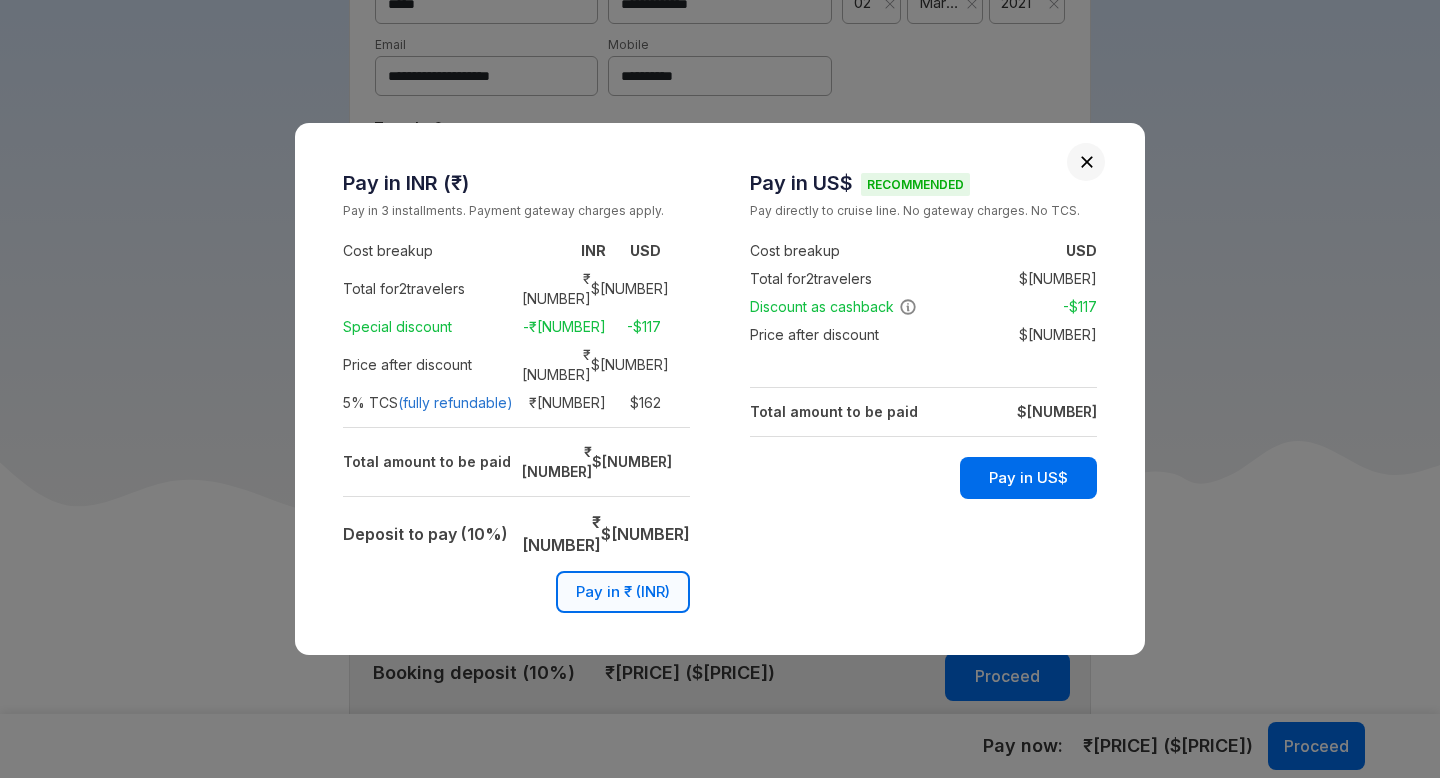 click on "Pay in INR (₹) Pay in 3 installments. Payment gateway charges apply. Cost breakup : INR USD Total for  2  travelers : ₹ [NUMBER]   $ [NUMBER]  Special discount : -₹ [NUMBER] -$ [NUMBER]  Price after discount :   ₹ [NUMBER]   $ [NUMBER]  5 % TCS  (fully refundable) :   ₹ [NUMBER] $ [NUMBER]  Total amount to be paid :   ₹ [NUMBER]   $ [NUMBER]  Deposit to pay (10%) : ₹ [NUMBER] $ [NUMBER]  Pay in ₹ (INR) Pay in US$ Recommended Pay directly to cruise line. No gateway charges. No TCS.  Cost breakup : USD Total for  2  travelers : $ [NUMBER]  Discount as cashback : -$ [NUMBER]  Price after discount : $ [NUMBER]    Total amount to be paid : $ [NUMBER]  Pay in US$" at bounding box center [720, 389] 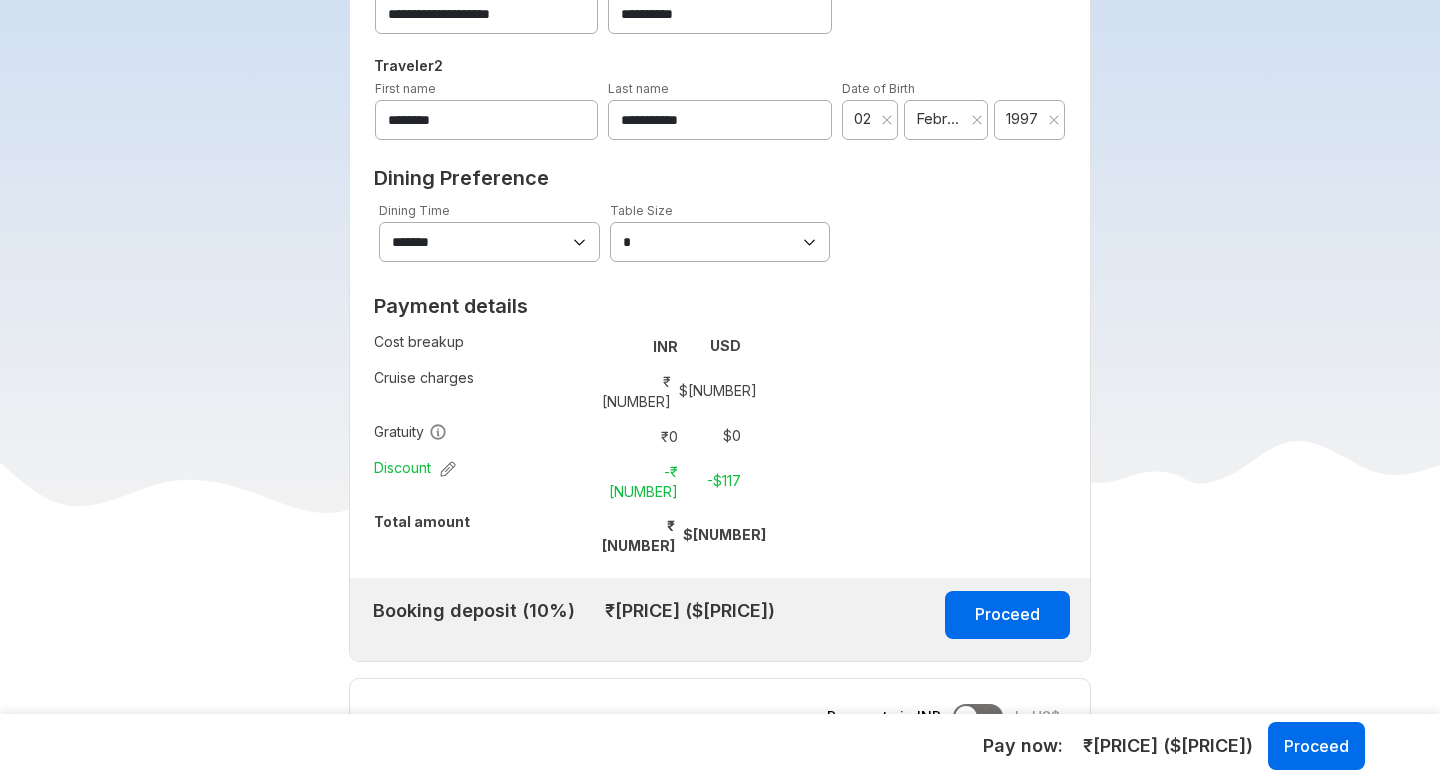 scroll, scrollTop: 1330, scrollLeft: 0, axis: vertical 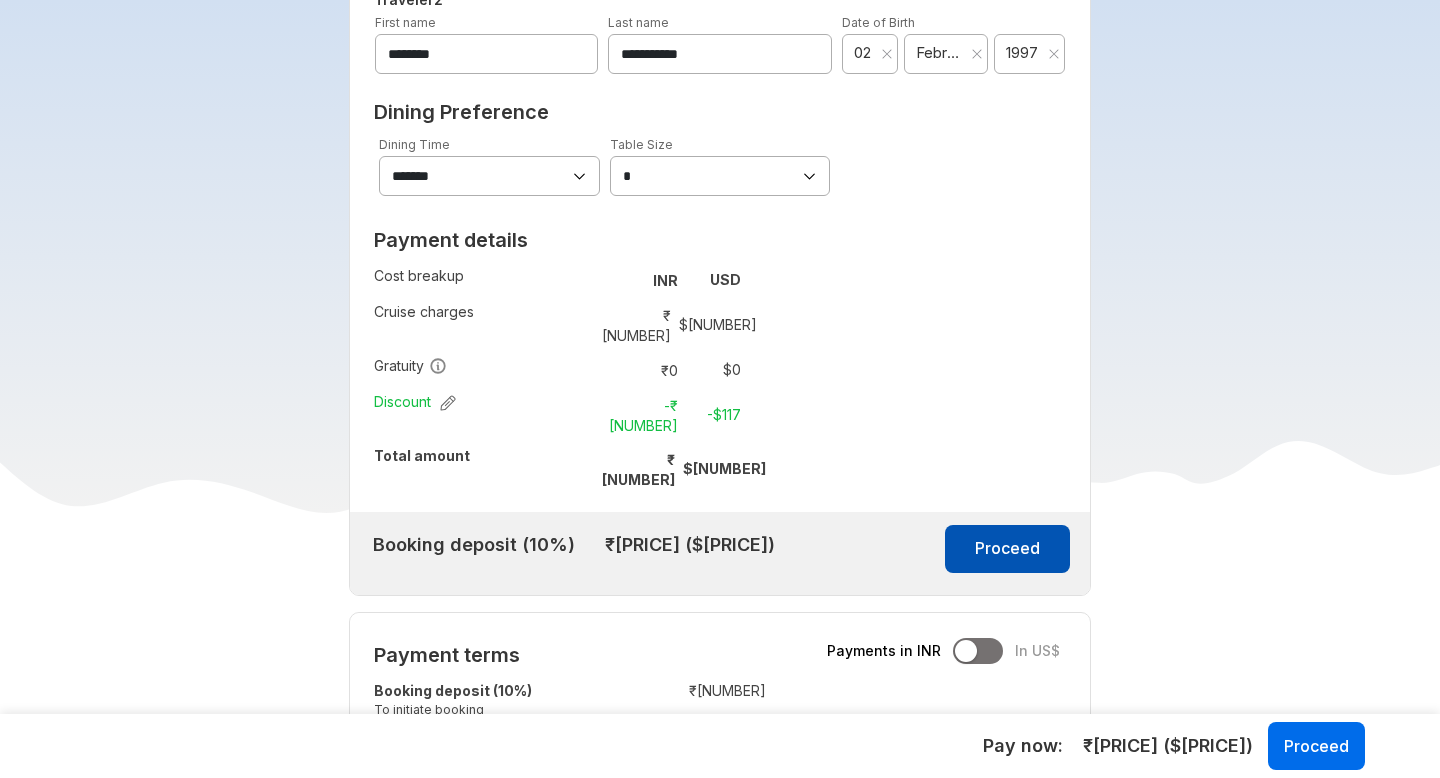 click on "Proceed" at bounding box center (1007, 549) 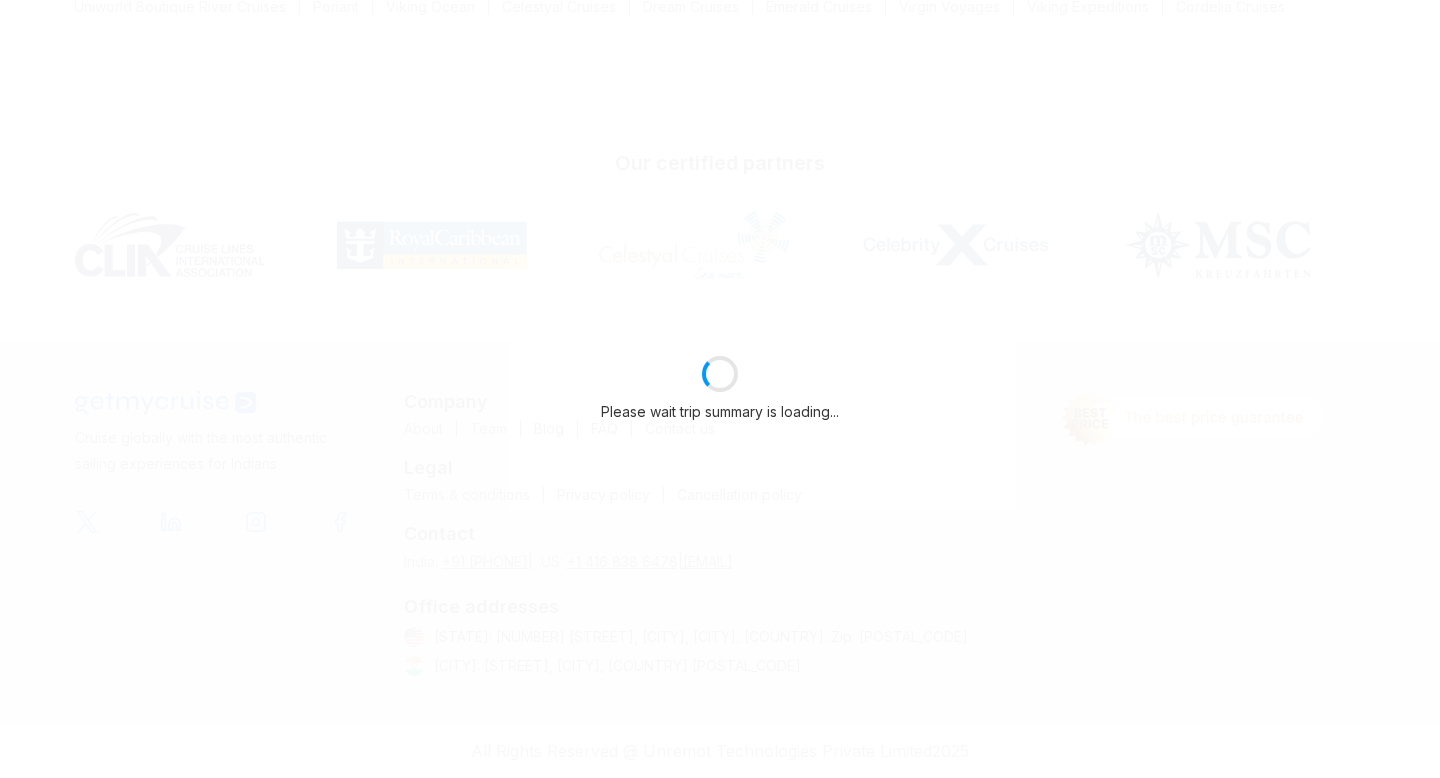 scroll, scrollTop: 384, scrollLeft: 0, axis: vertical 